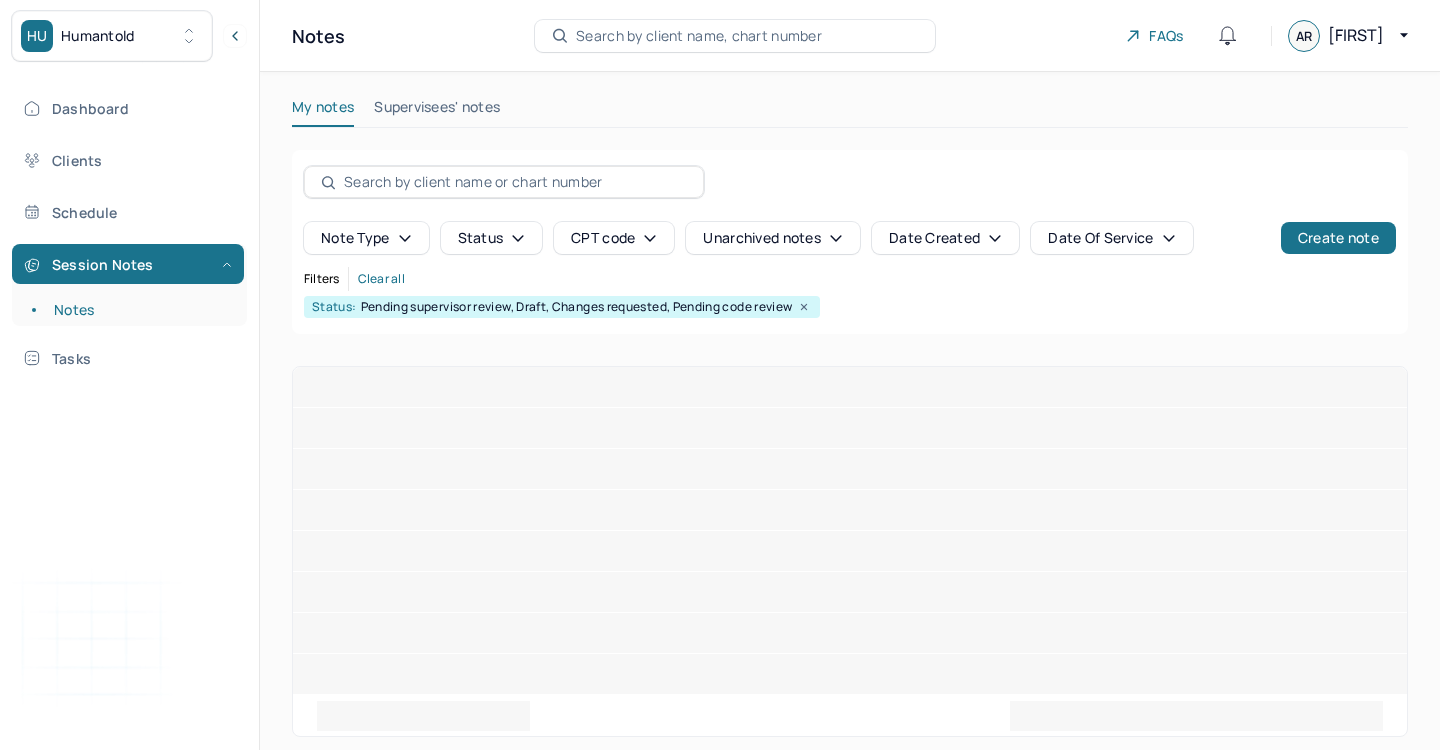 scroll, scrollTop: 0, scrollLeft: 0, axis: both 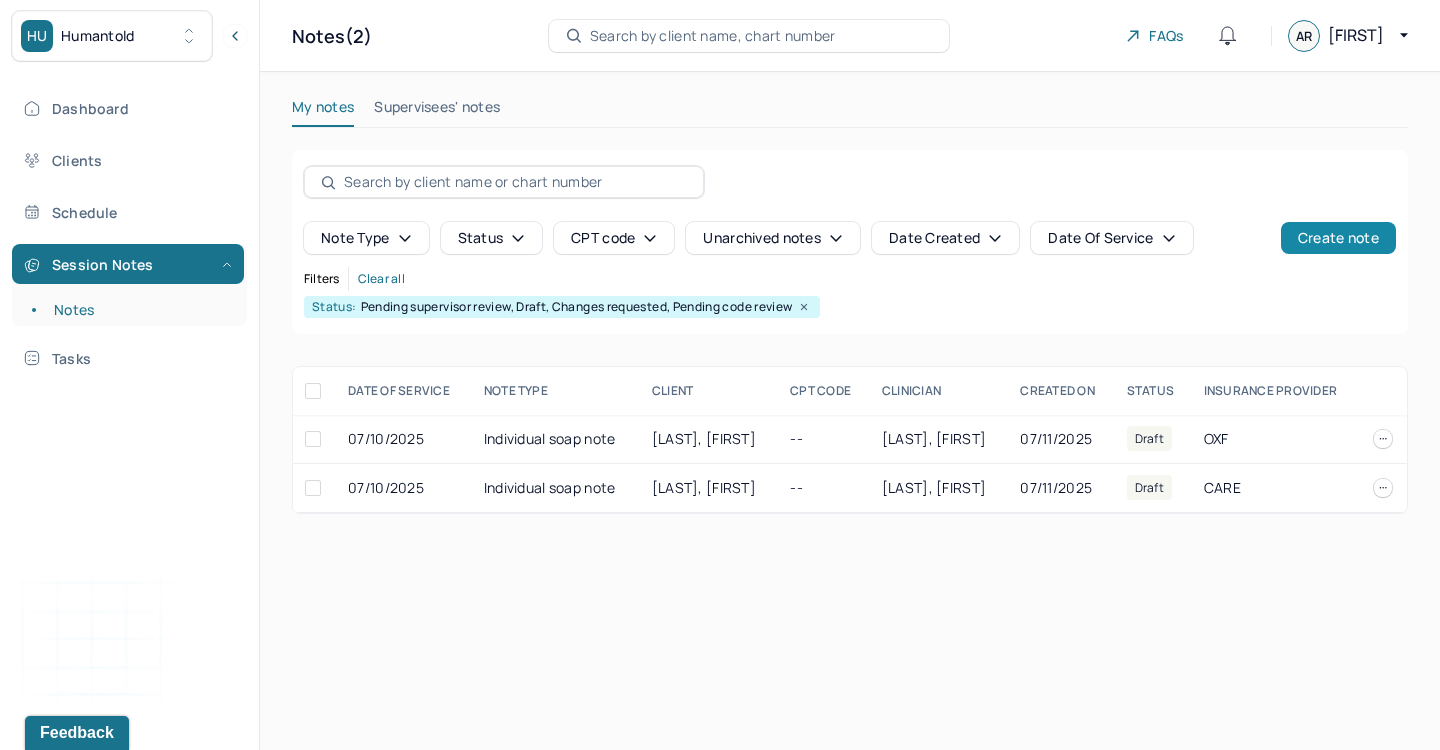 click on "Create note" at bounding box center [1338, 238] 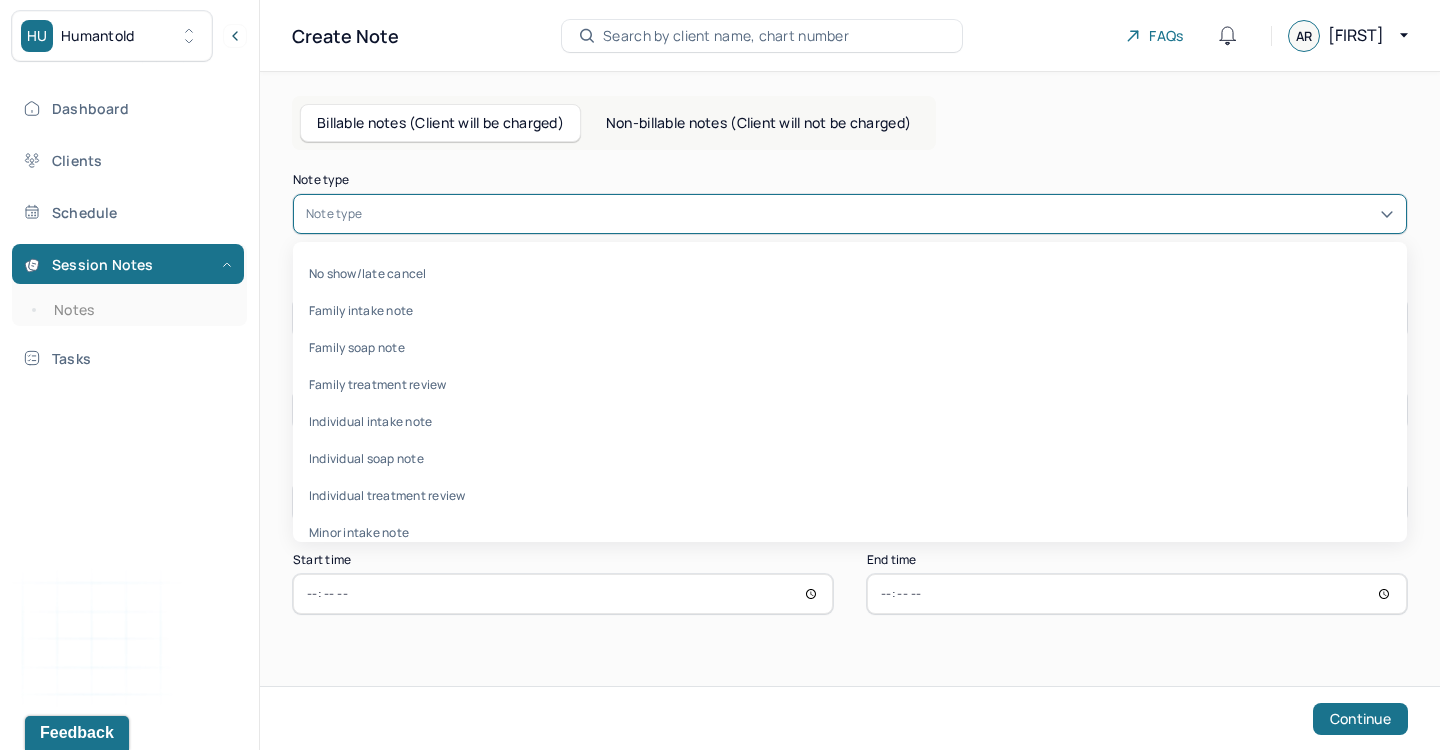 click at bounding box center [880, 214] 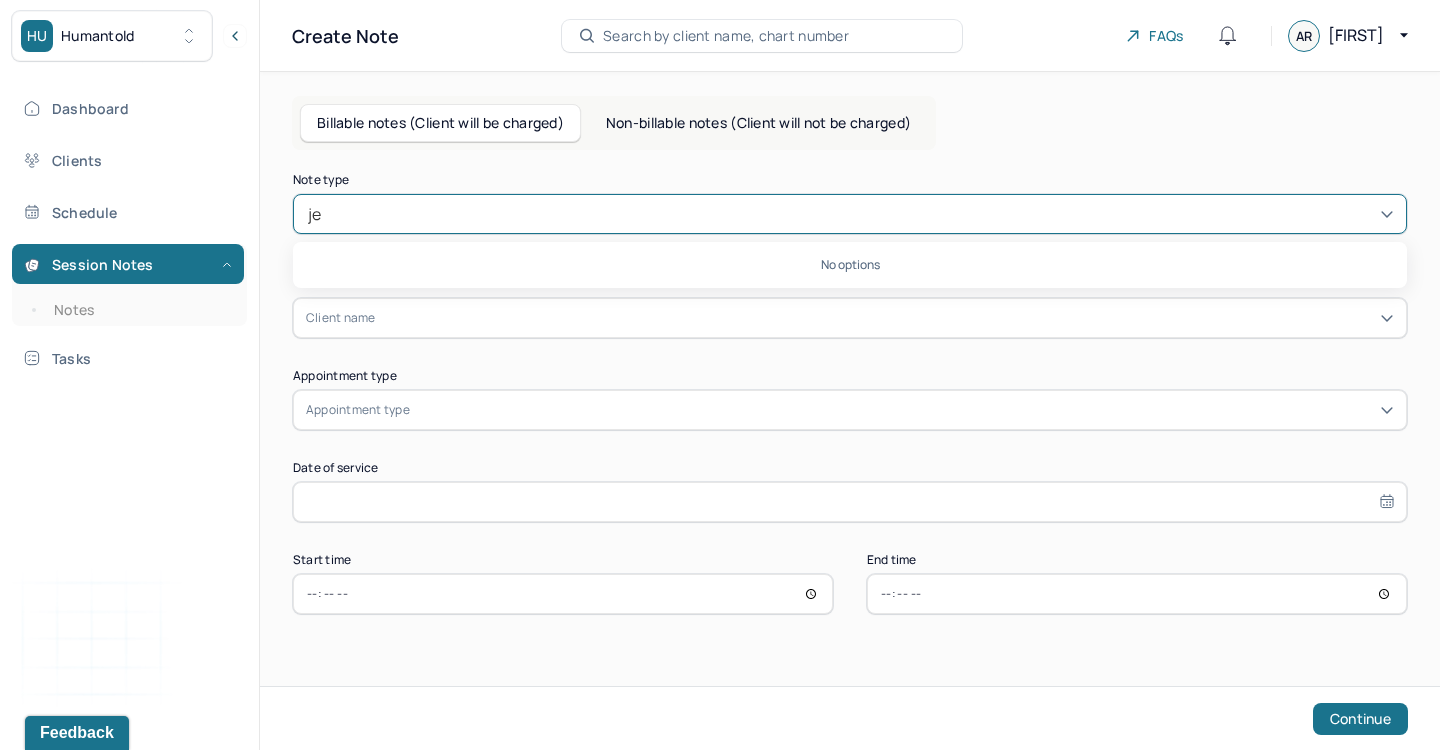 type on "j" 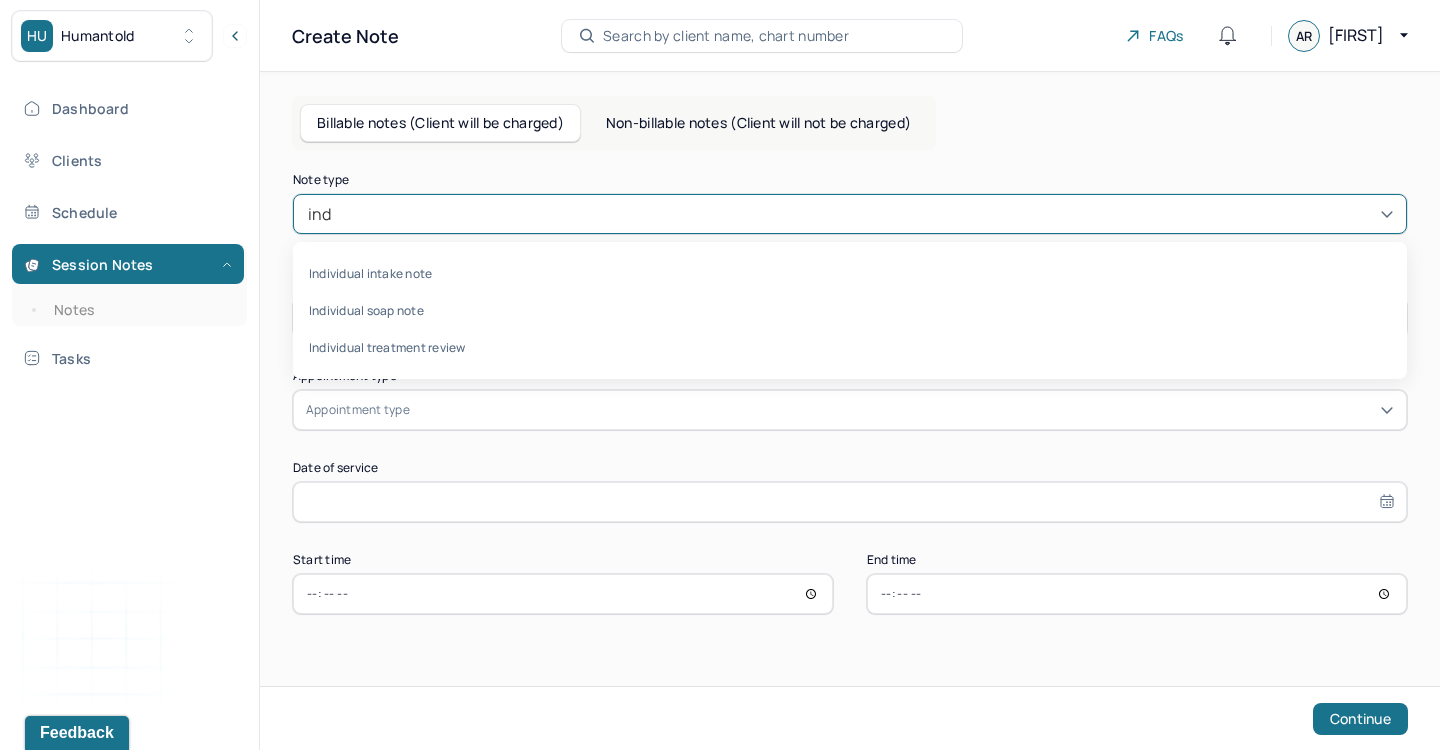 type on "indi" 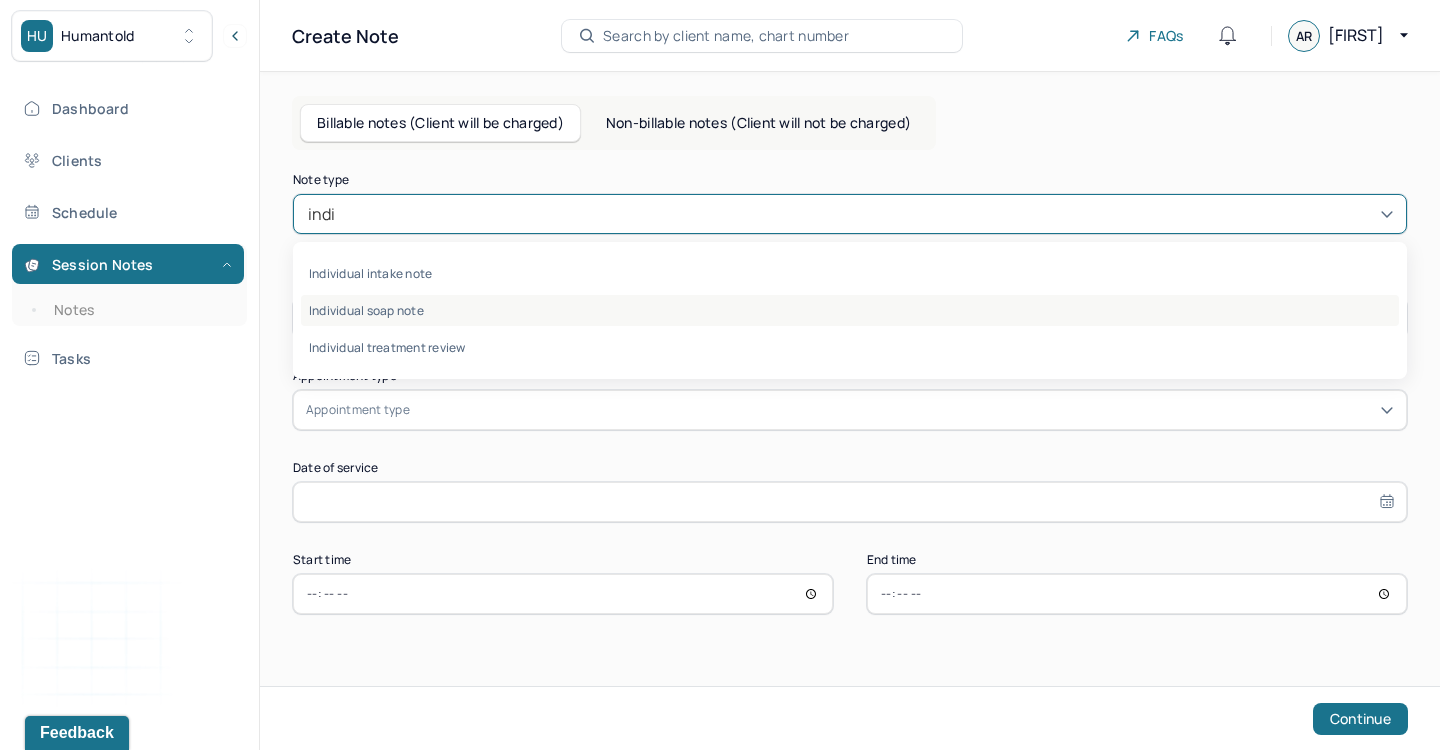 click on "Individual soap note" at bounding box center (850, 310) 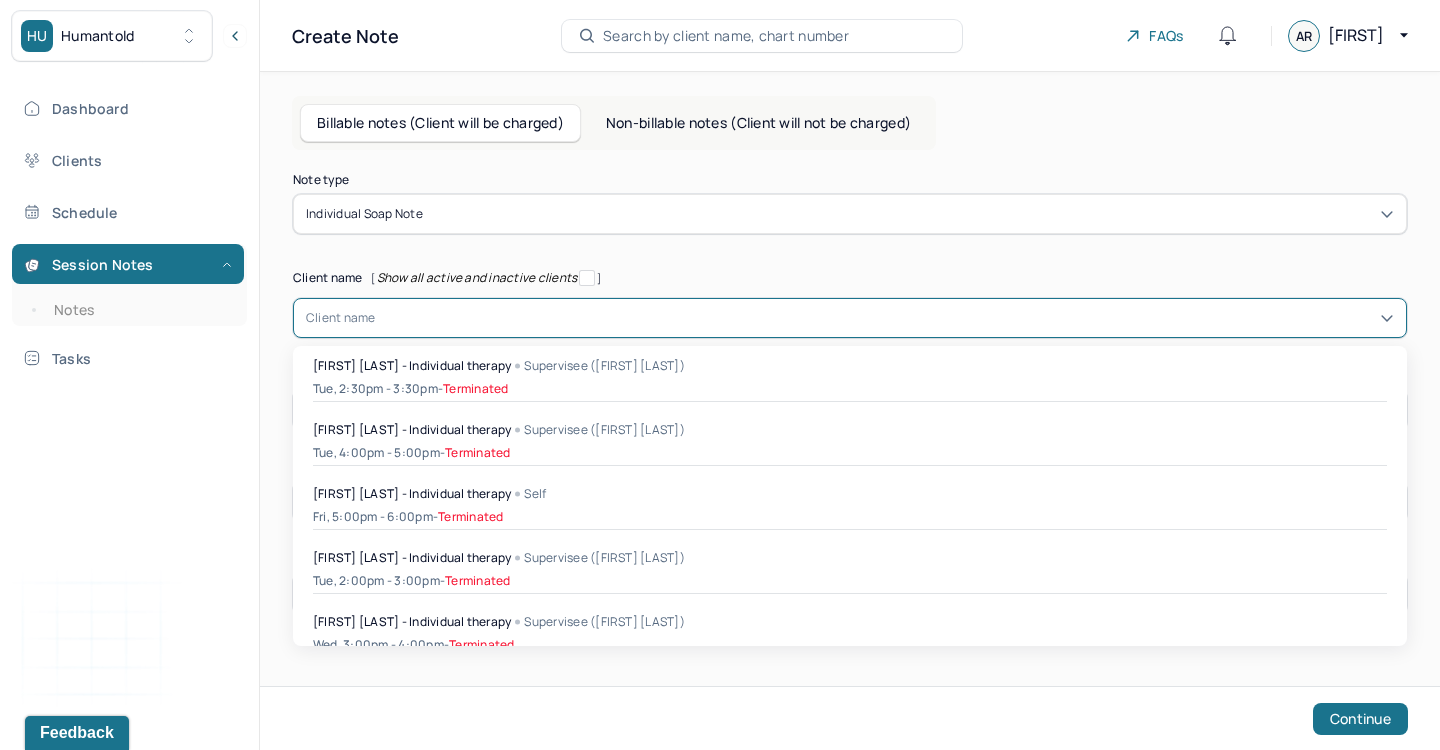 click on "Client name" at bounding box center (341, 318) 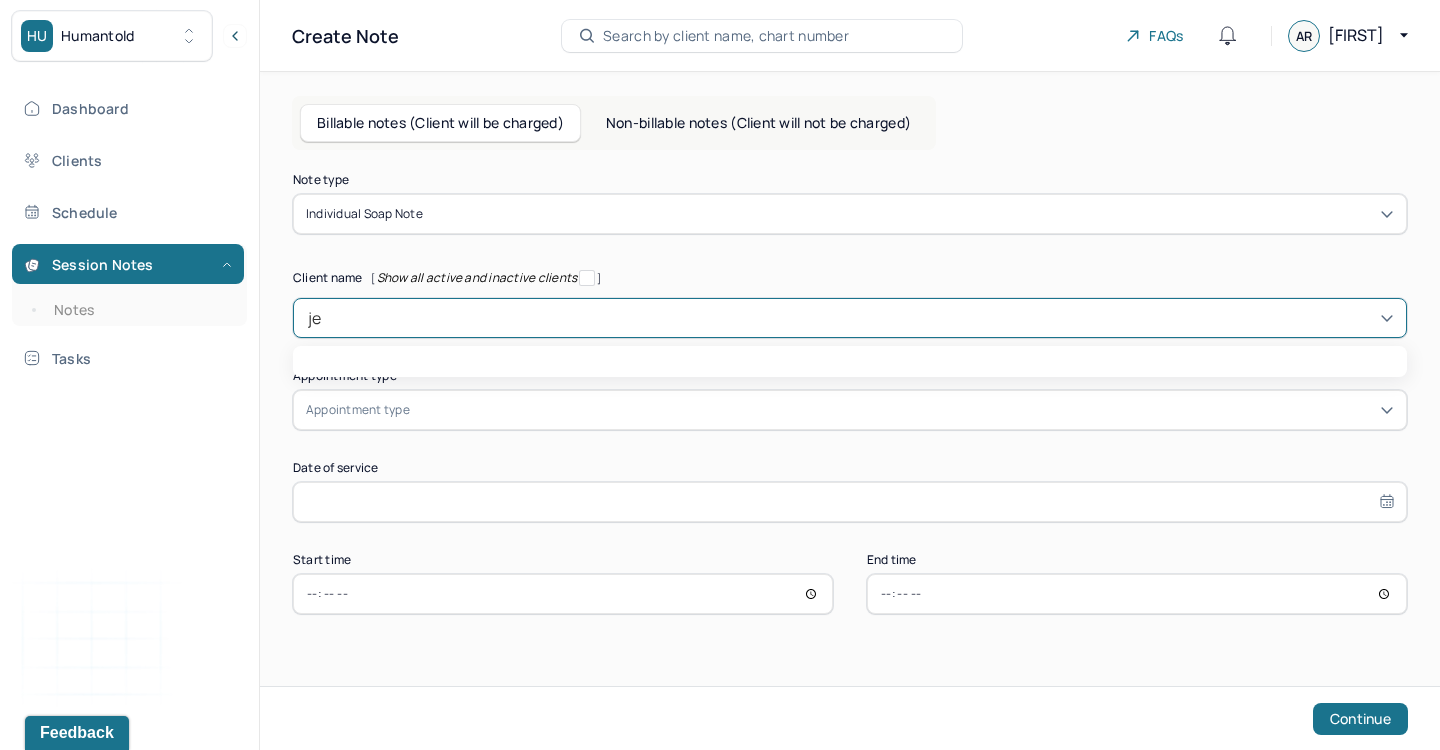 type on "jer" 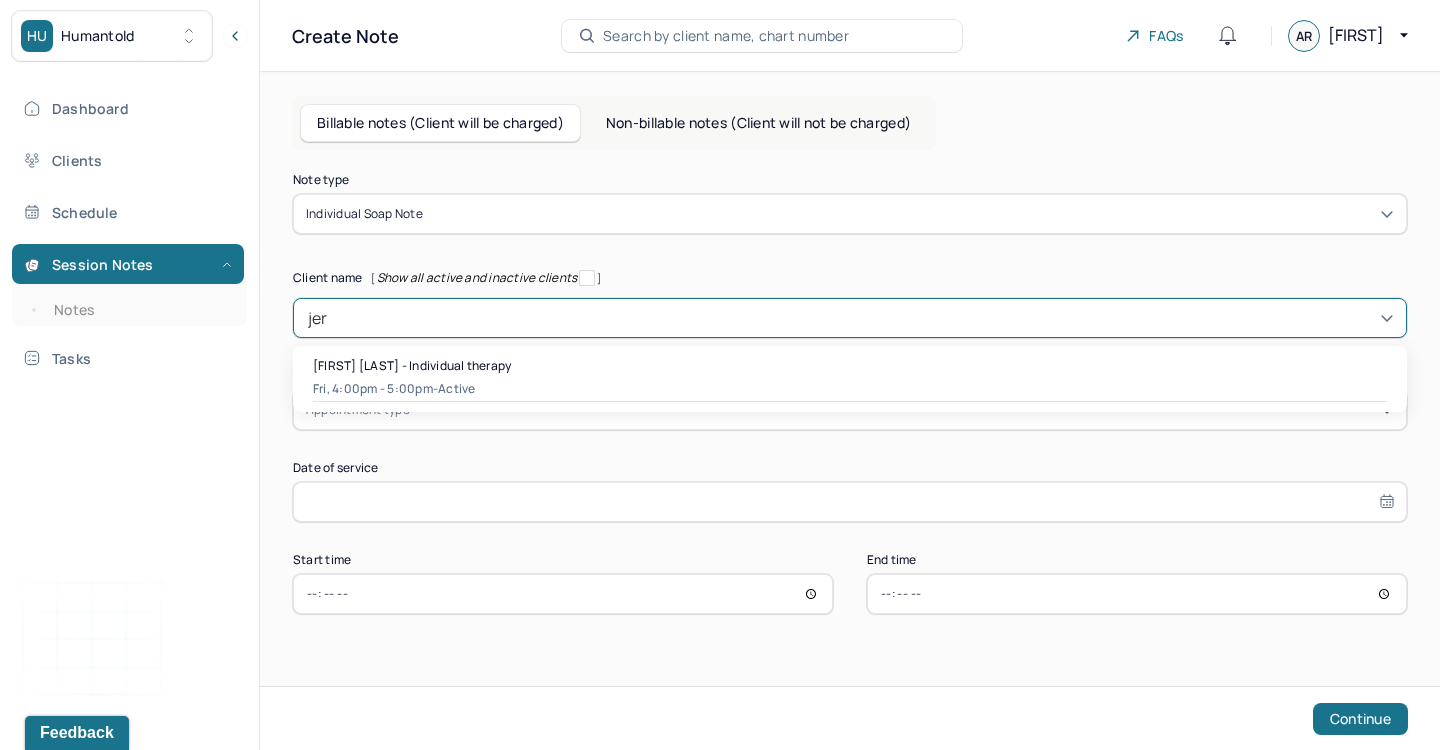 type 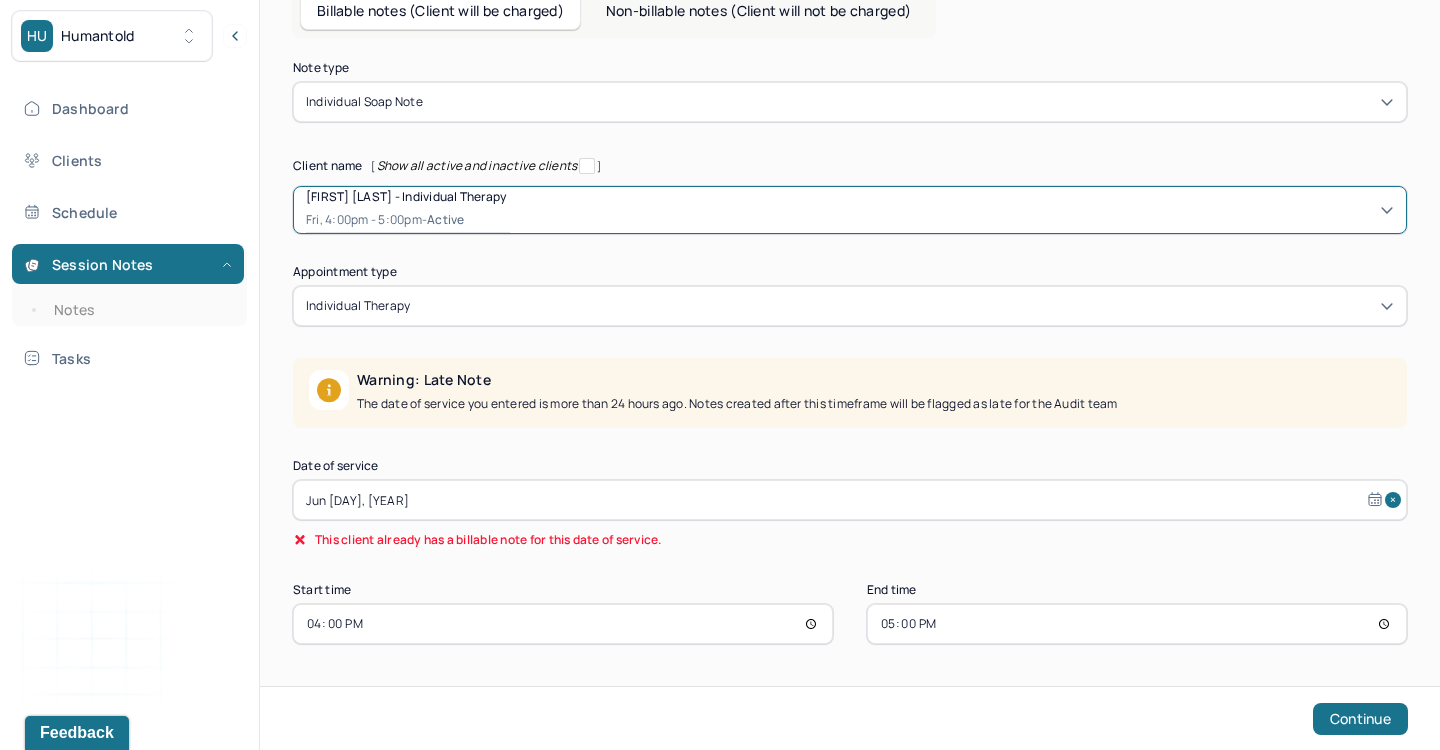 scroll, scrollTop: 112, scrollLeft: 0, axis: vertical 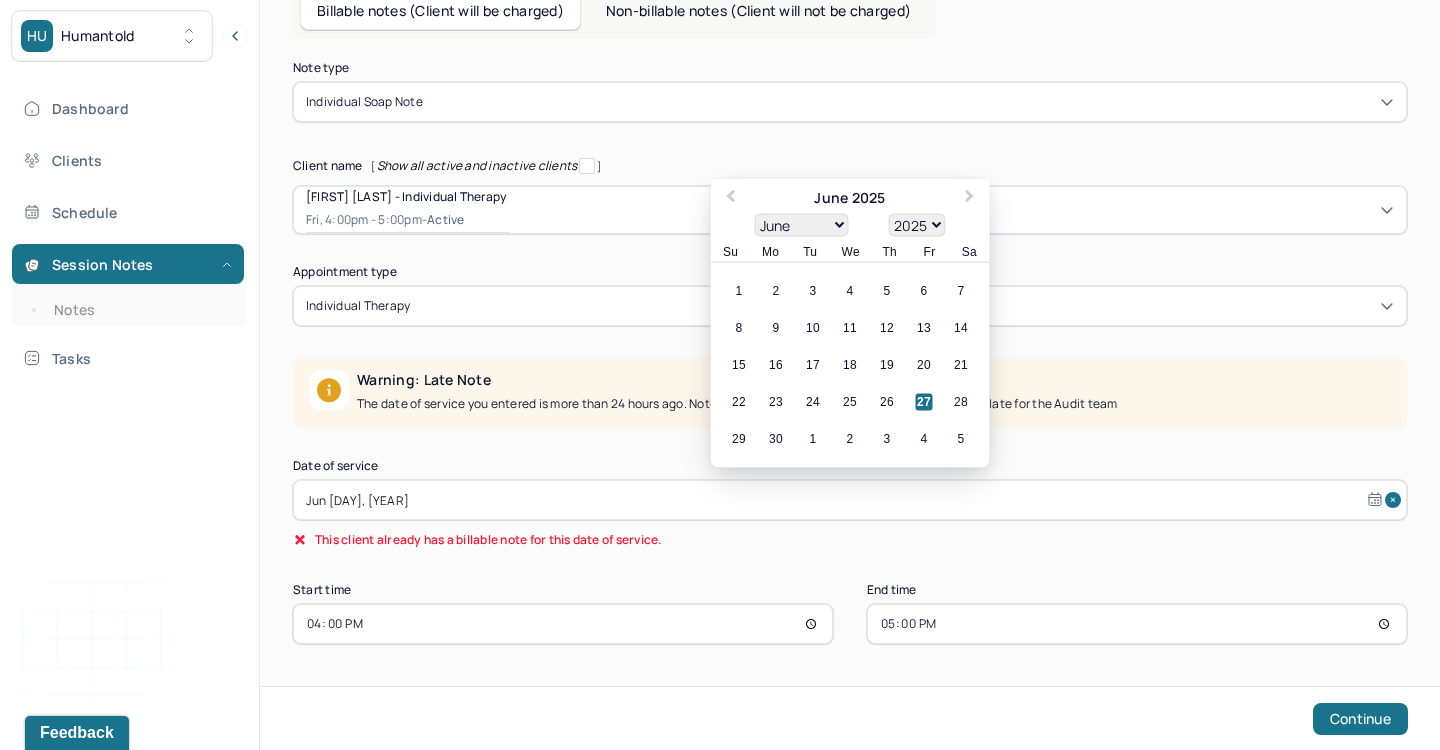 click on "Jun [DAY], [YEAR]" at bounding box center [850, 500] 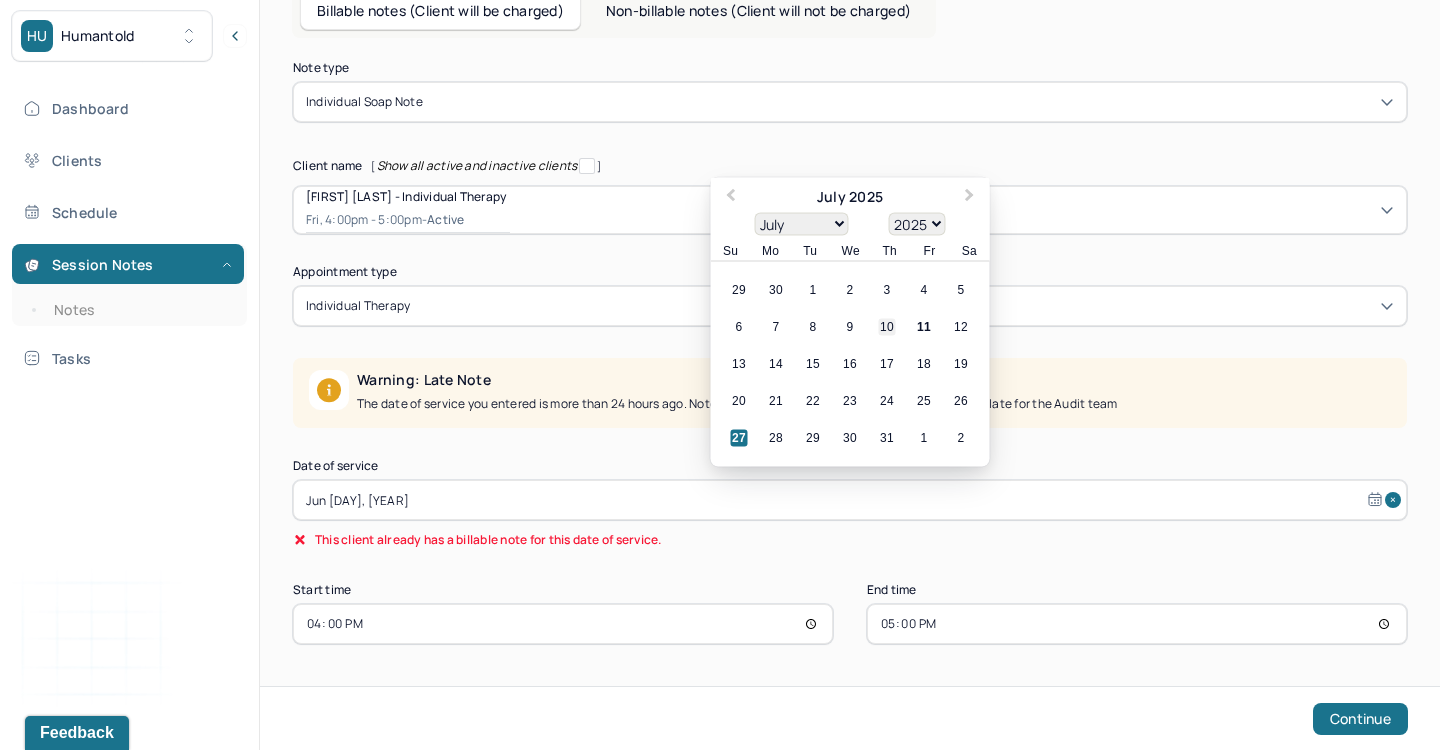 click on "10" at bounding box center (887, 327) 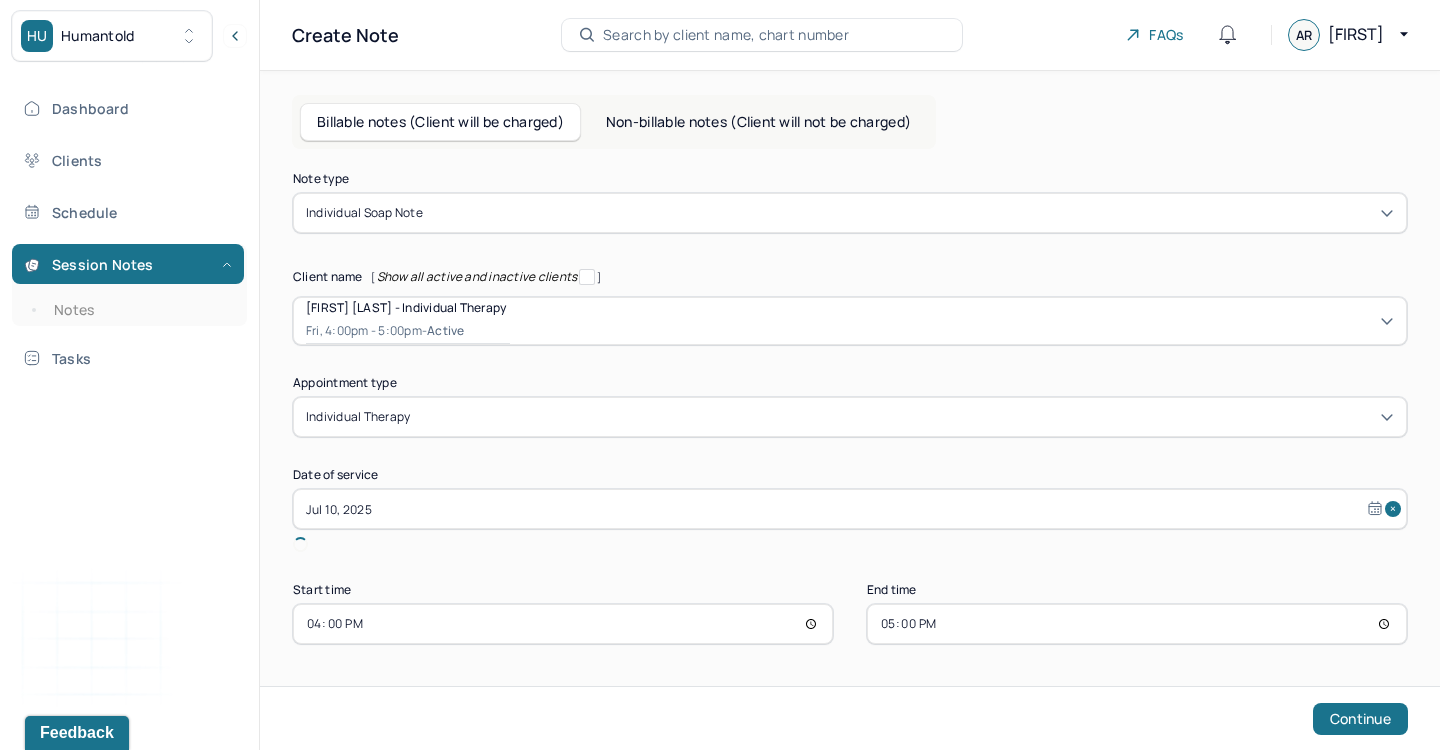 scroll, scrollTop: 0, scrollLeft: 0, axis: both 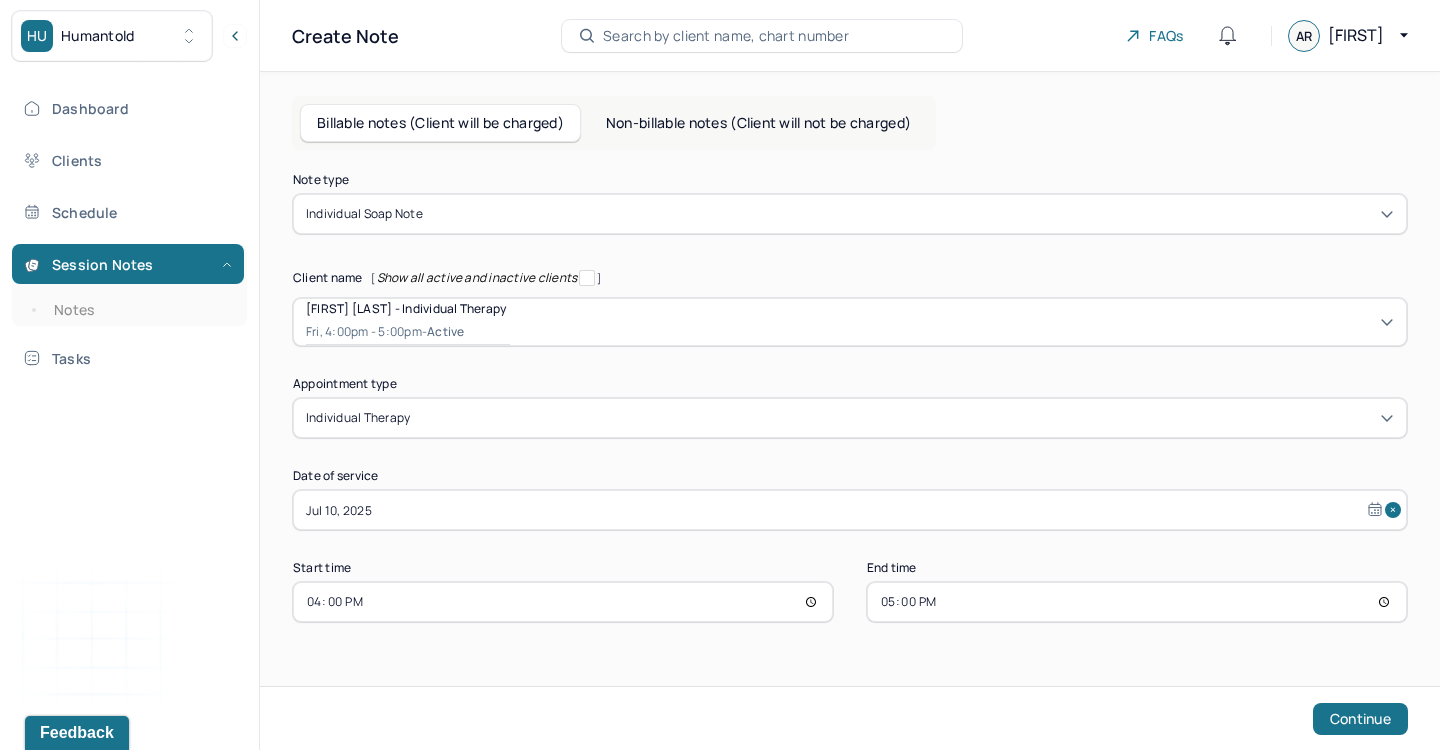 click on "16:00" at bounding box center [563, 602] 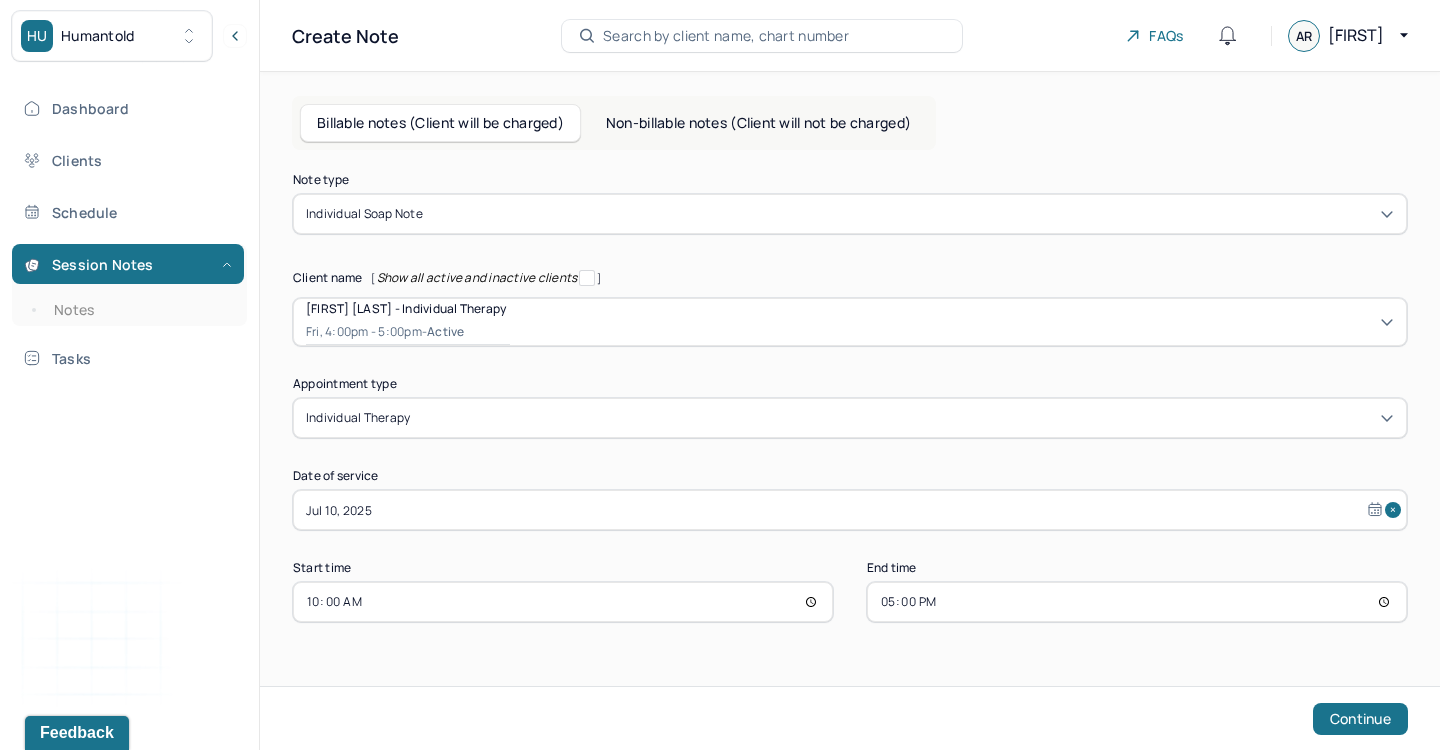 type on "10:00" 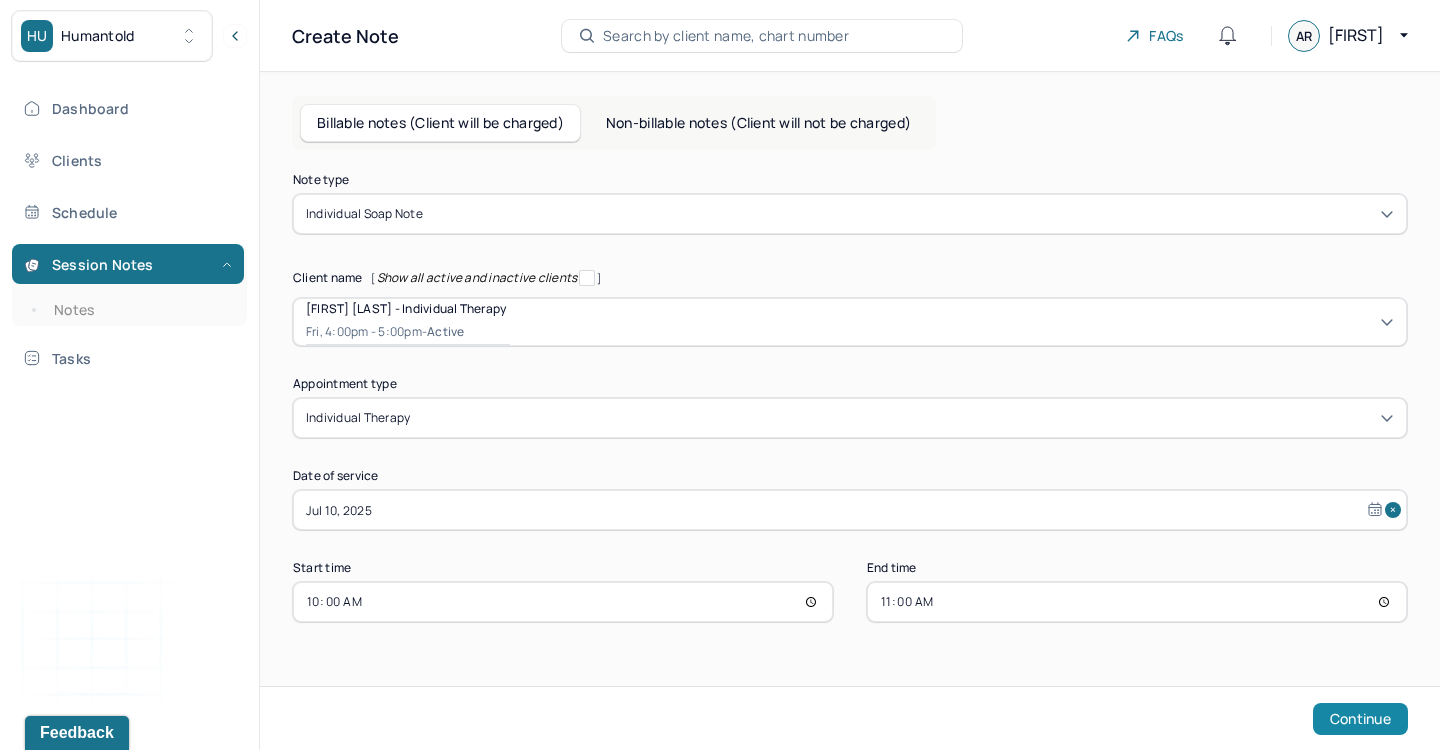 type on "11:00" 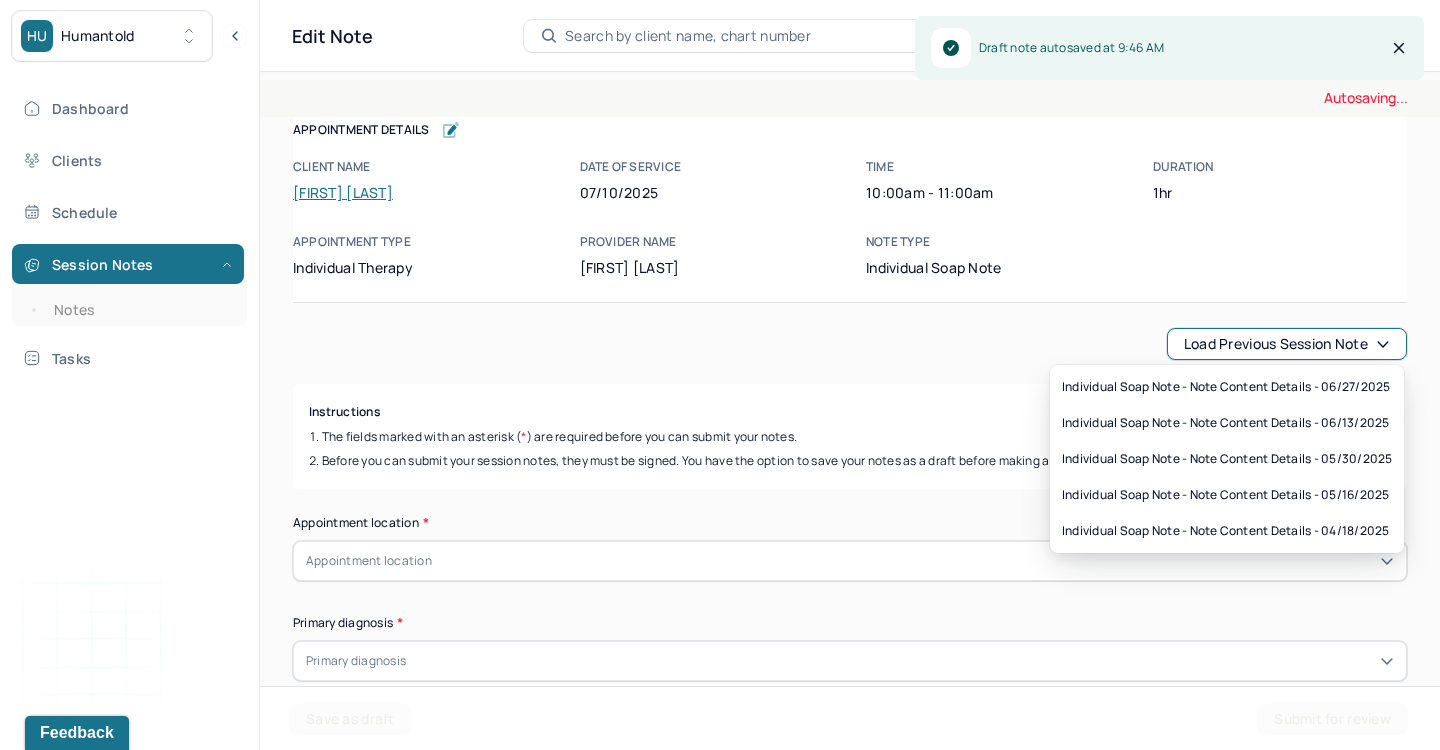 click on "Load previous session note" at bounding box center [1287, 344] 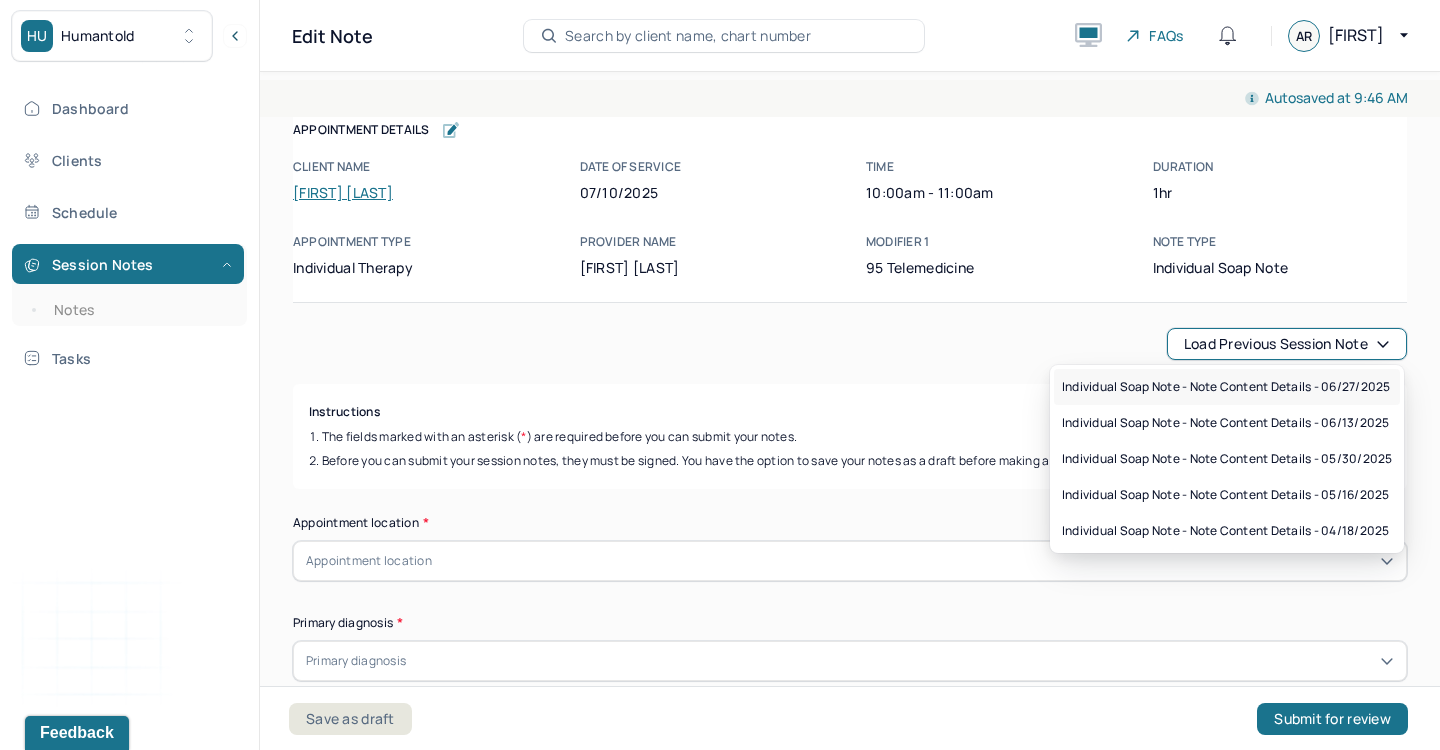 click on "Individual soap note   - Note content Details -   06/27/2025" at bounding box center (1226, 387) 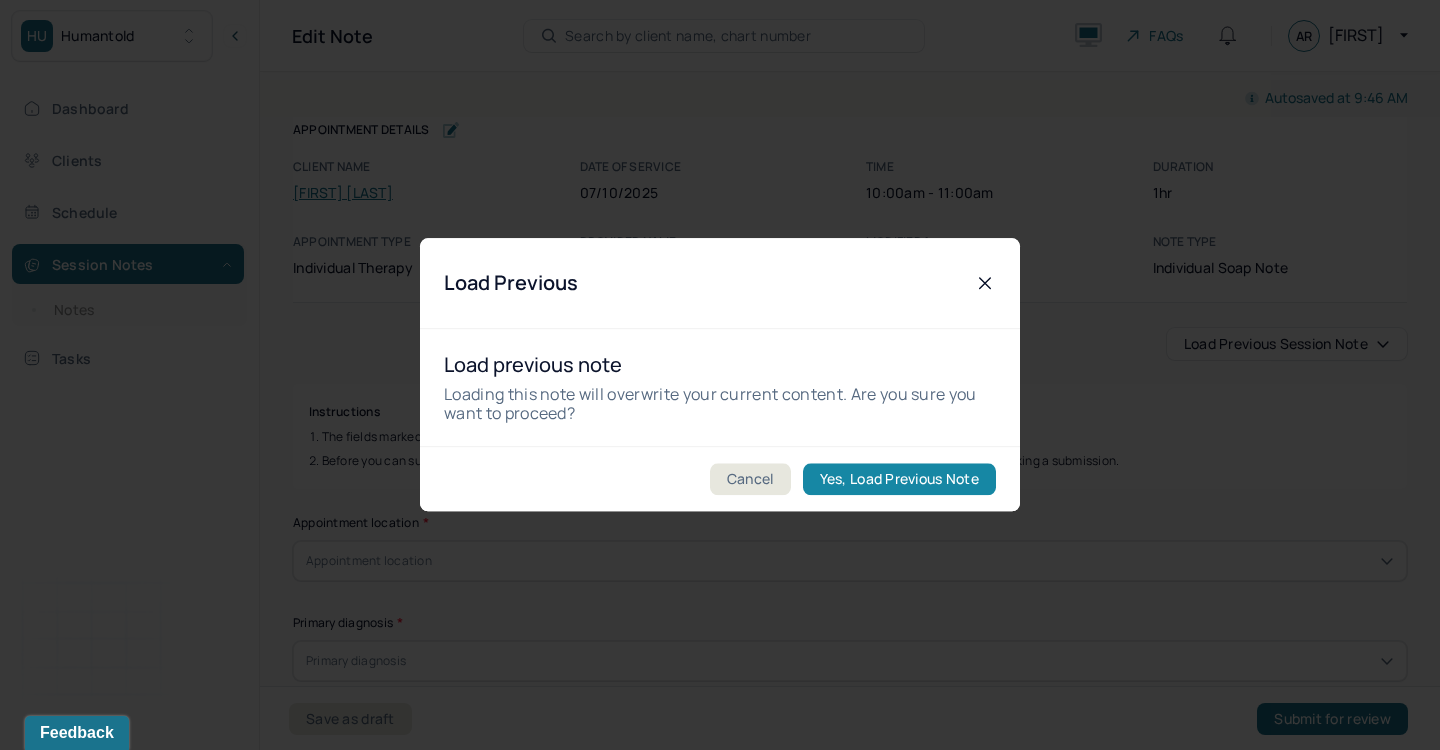 click on "Yes, Load Previous Note" at bounding box center (899, 480) 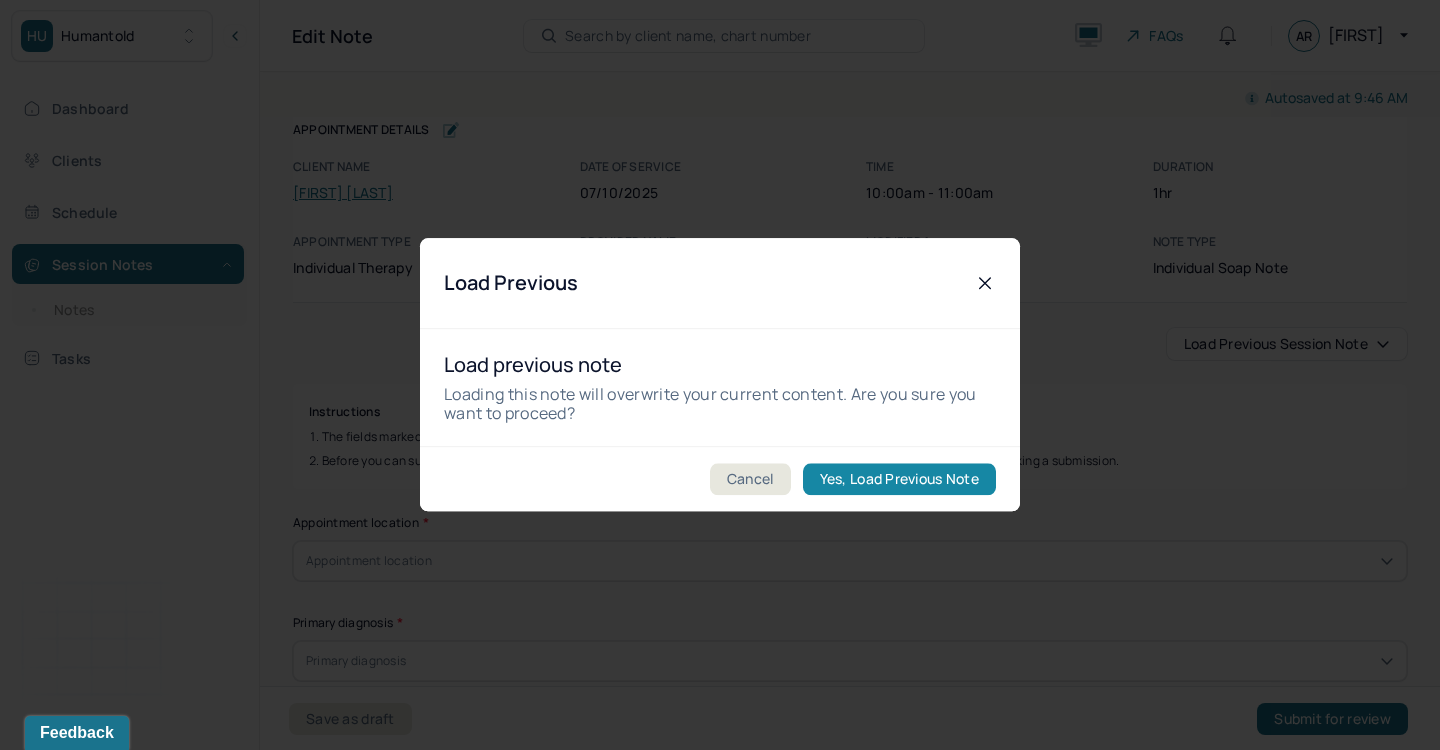 type on "IFS focused intervention skills including including mindfulness and aceeptance. We focused on skills related to present-moment awareness." 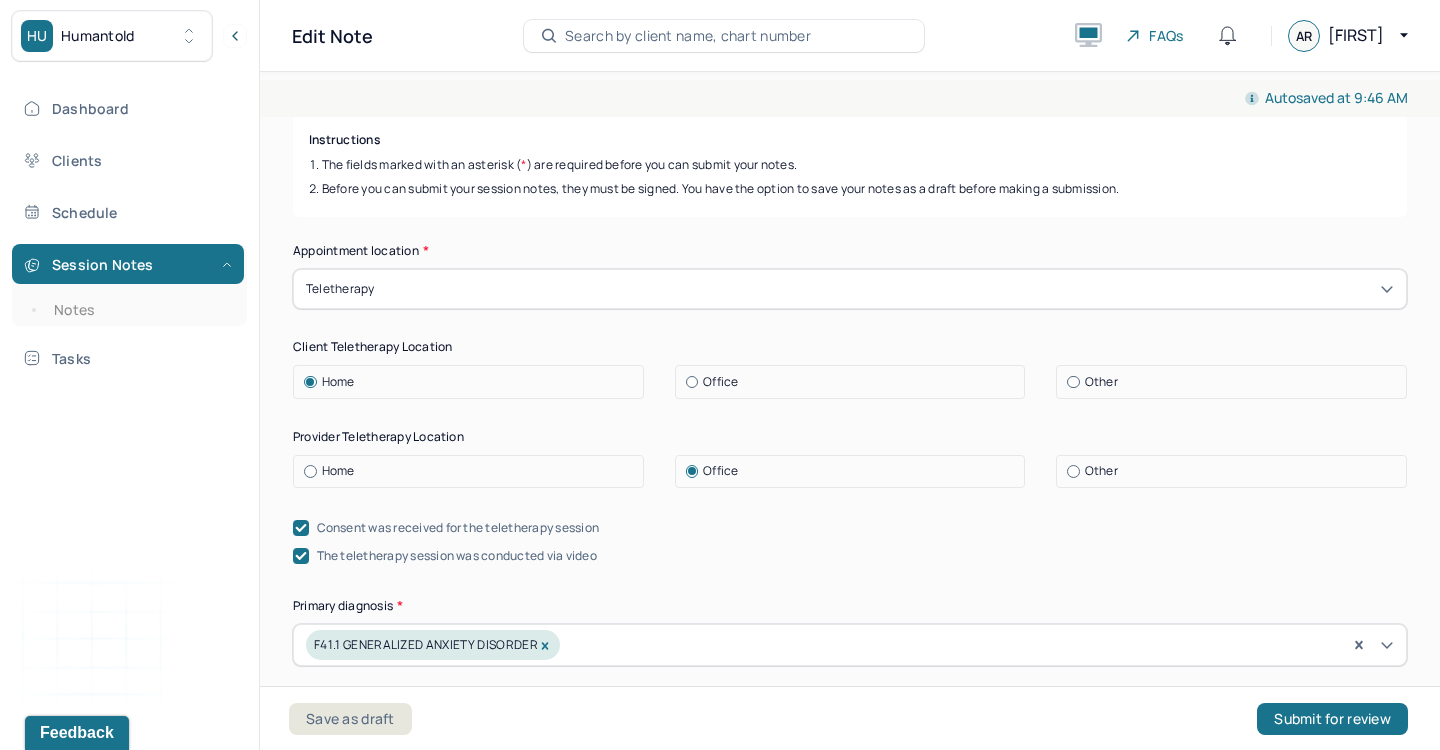 scroll, scrollTop: 280, scrollLeft: 0, axis: vertical 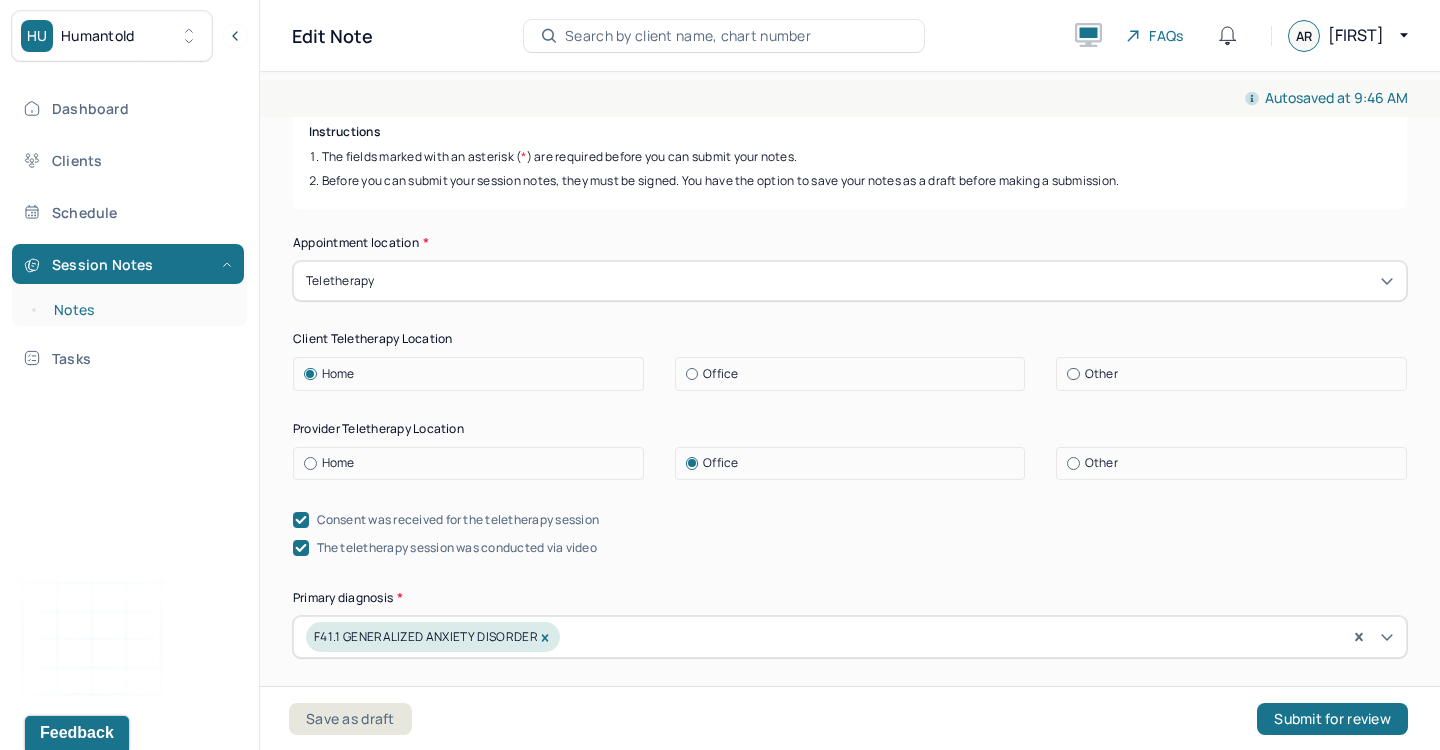 click on "Notes" at bounding box center (139, 310) 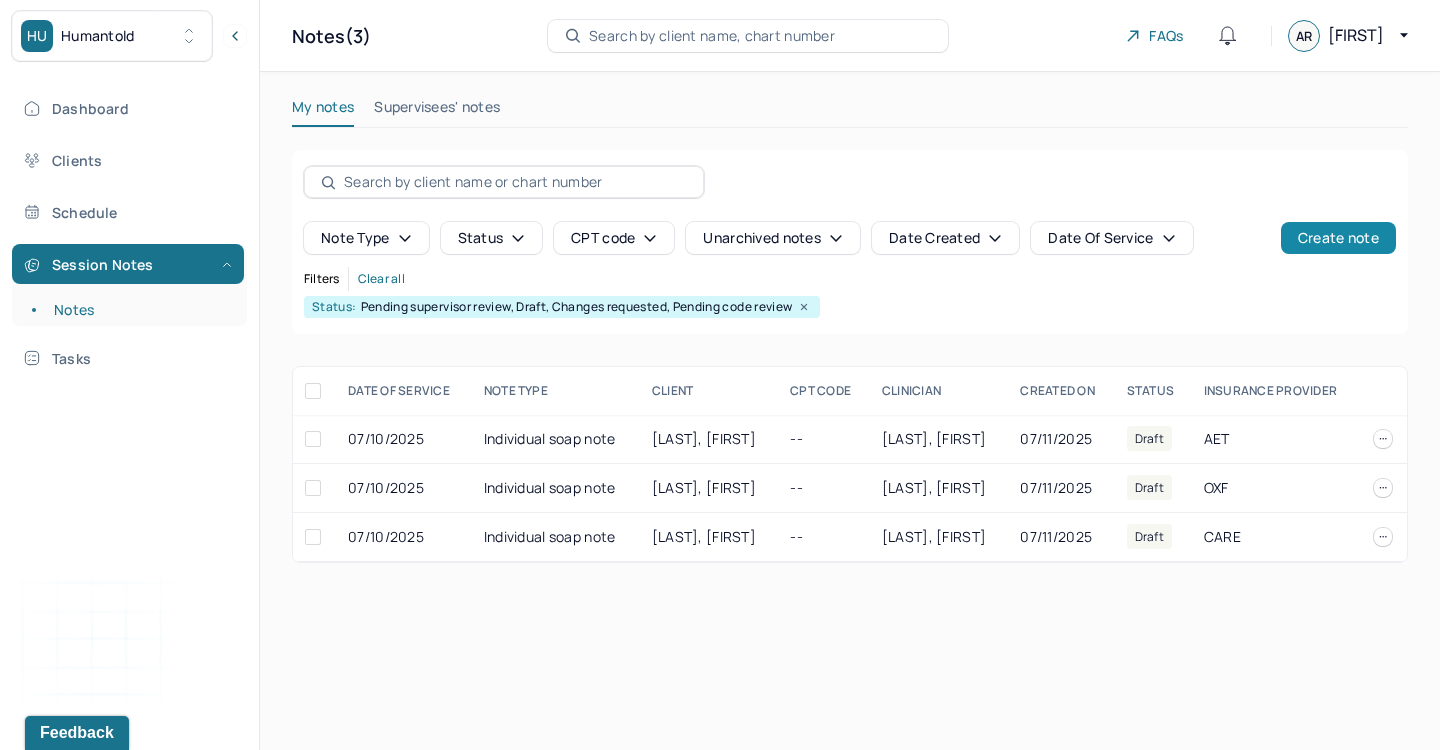 click on "Create note" at bounding box center [1338, 238] 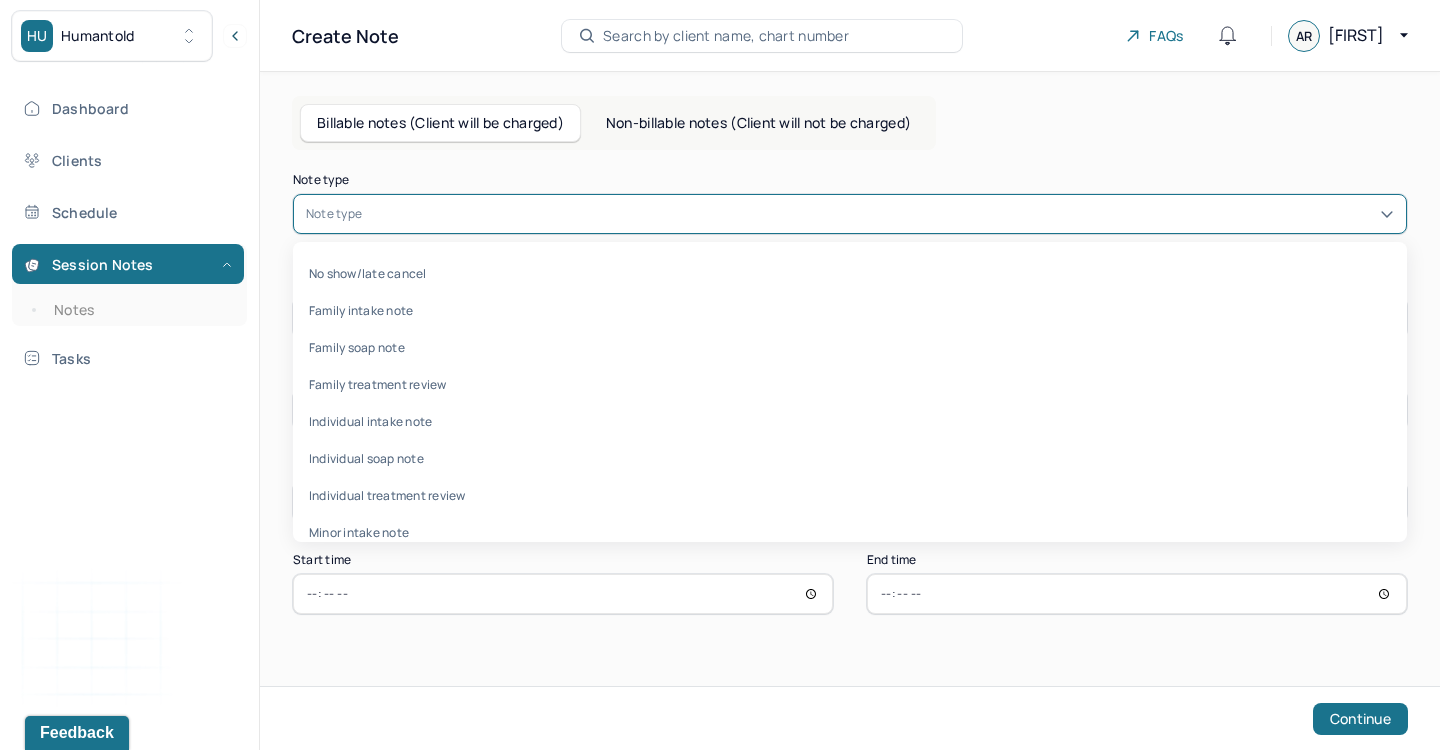 click on "Note type" at bounding box center (850, 214) 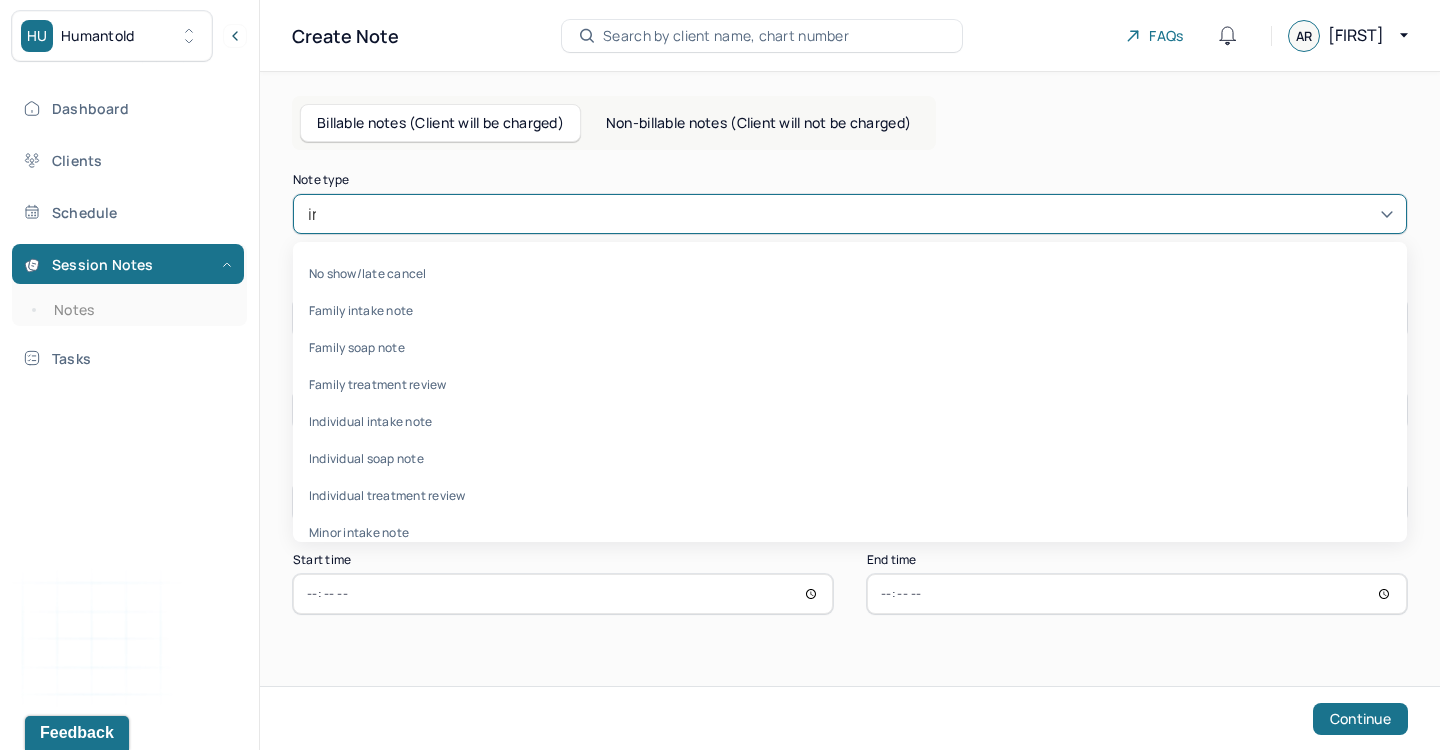 type on "ind" 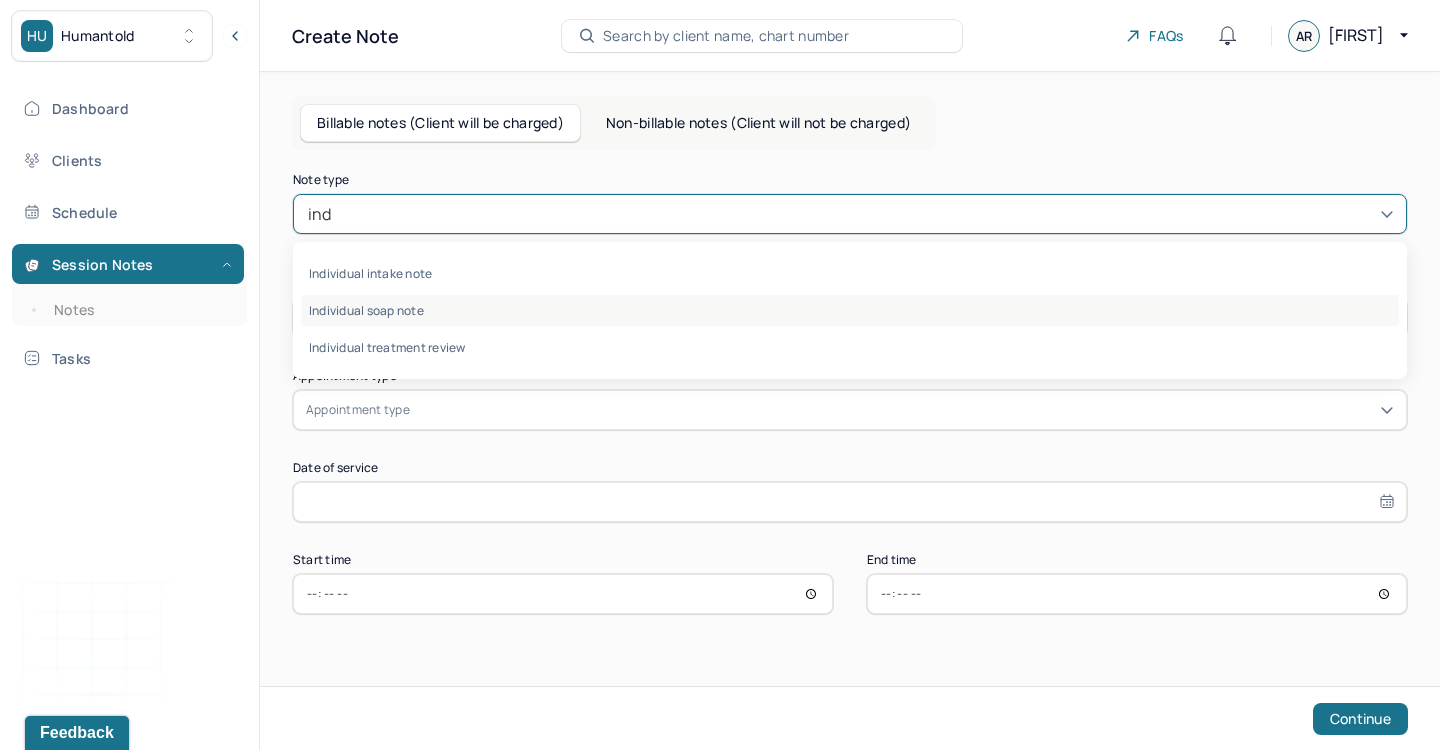 click on "Individual soap note" at bounding box center [850, 310] 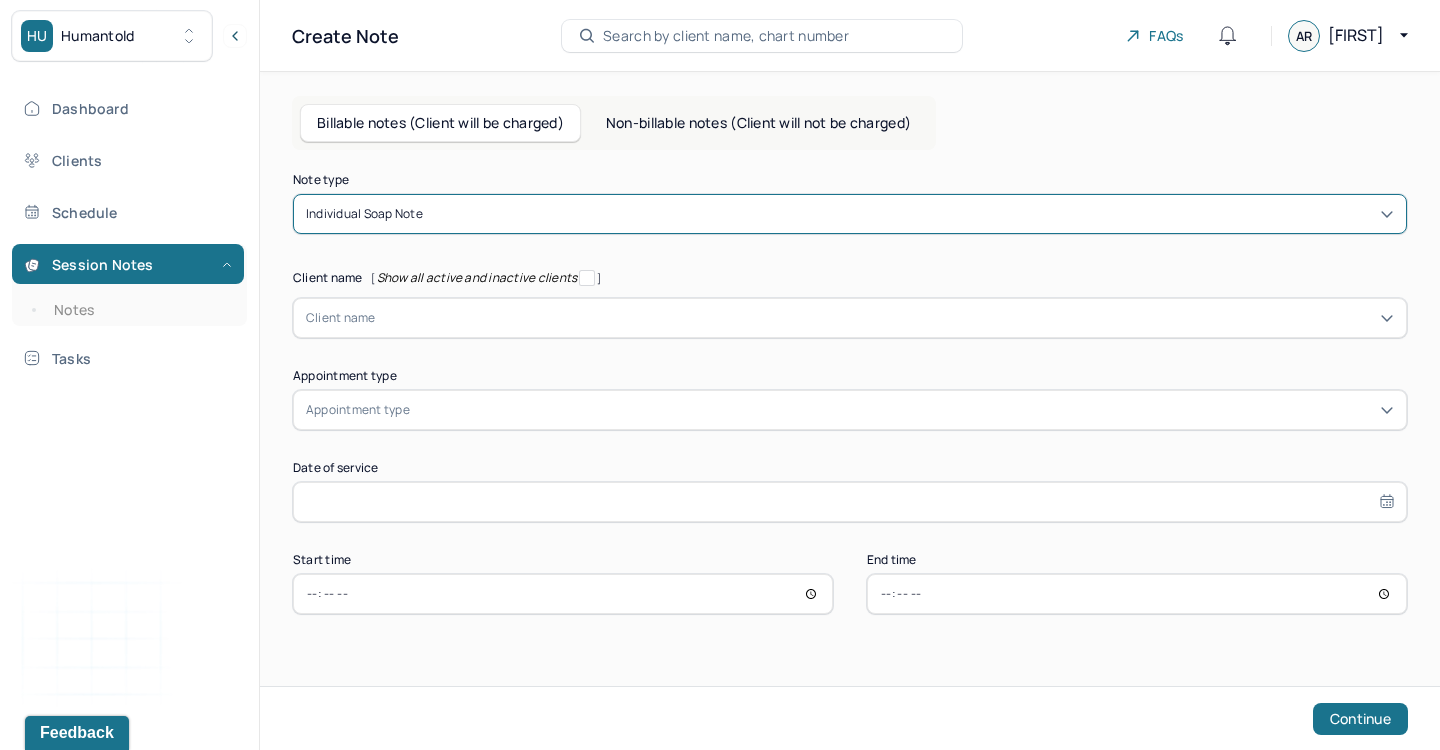 click at bounding box center (885, 318) 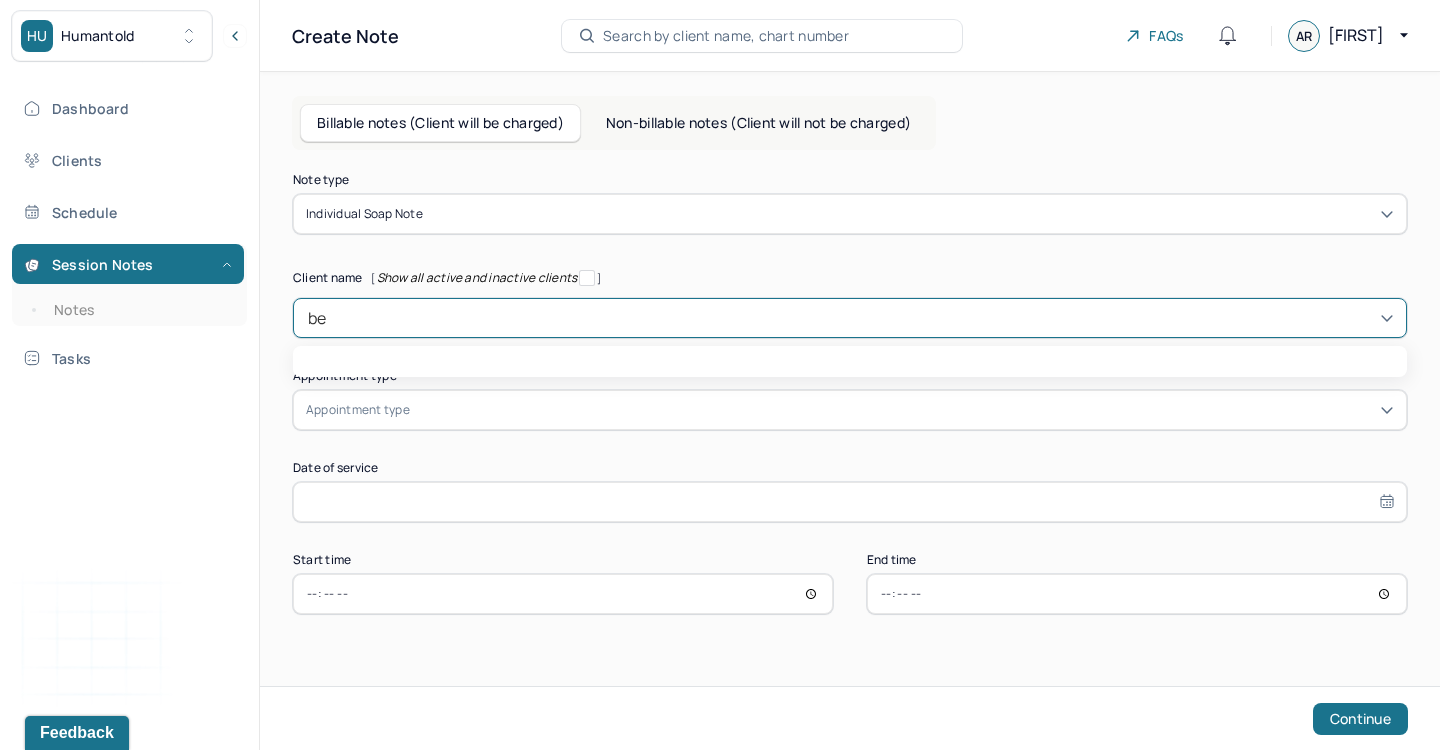 type on "ben" 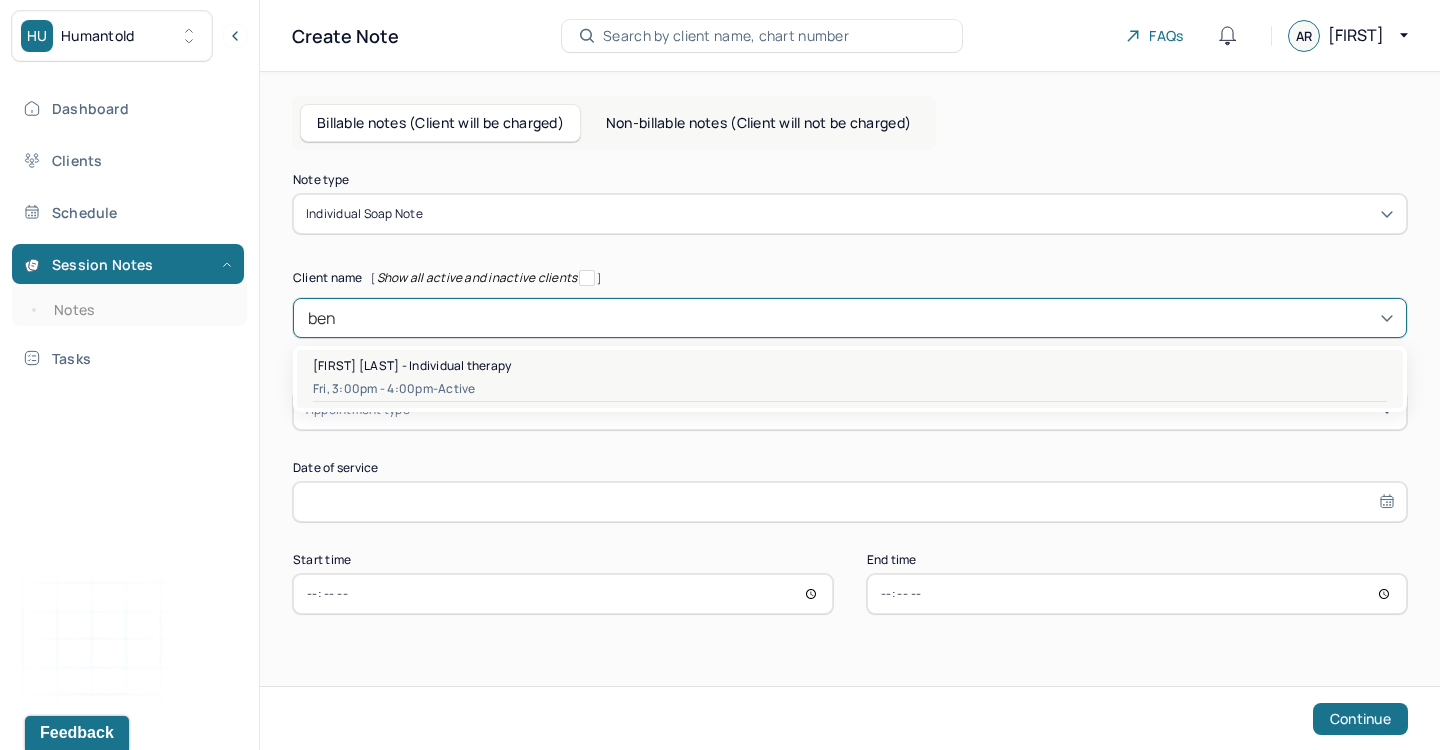 click on "[FIRST] [LAST] - Individual therapy" at bounding box center [850, 365] 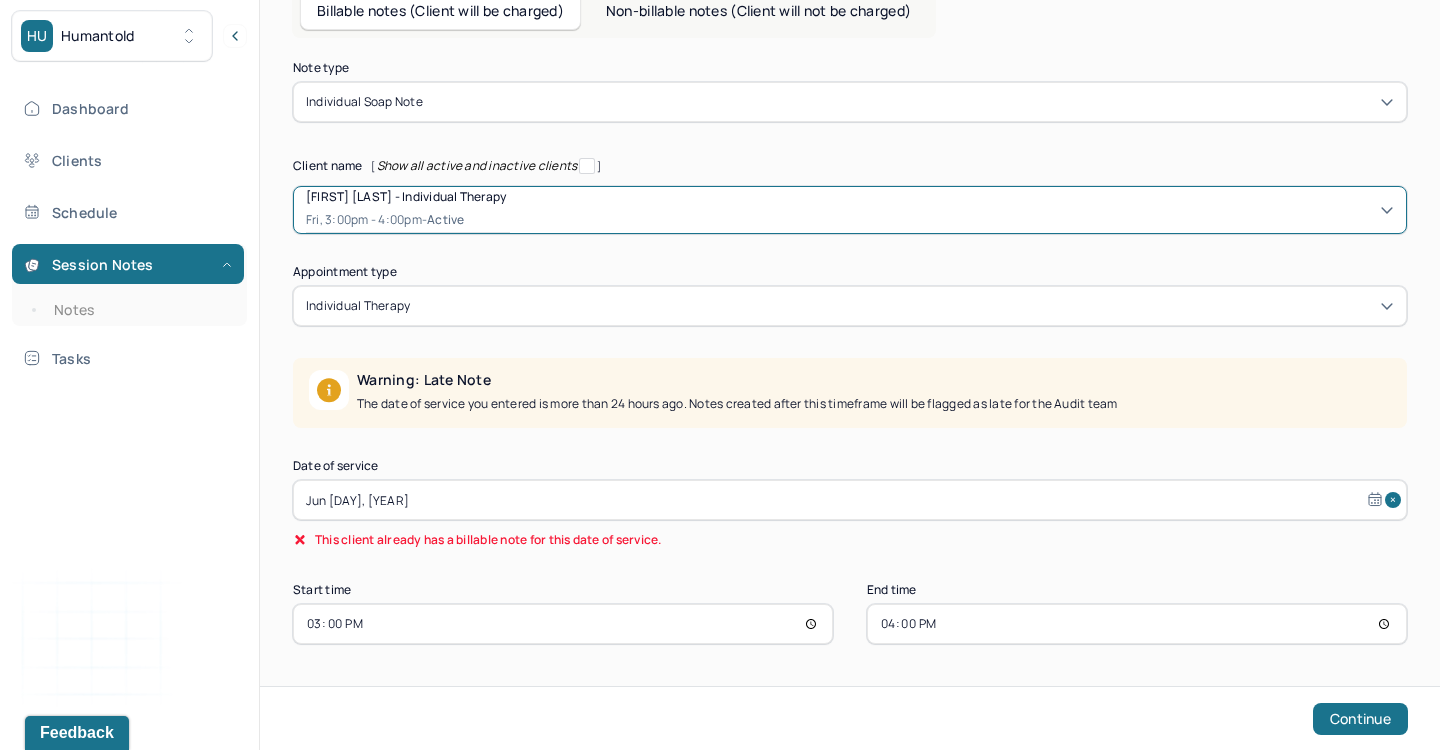 scroll, scrollTop: 112, scrollLeft: 0, axis: vertical 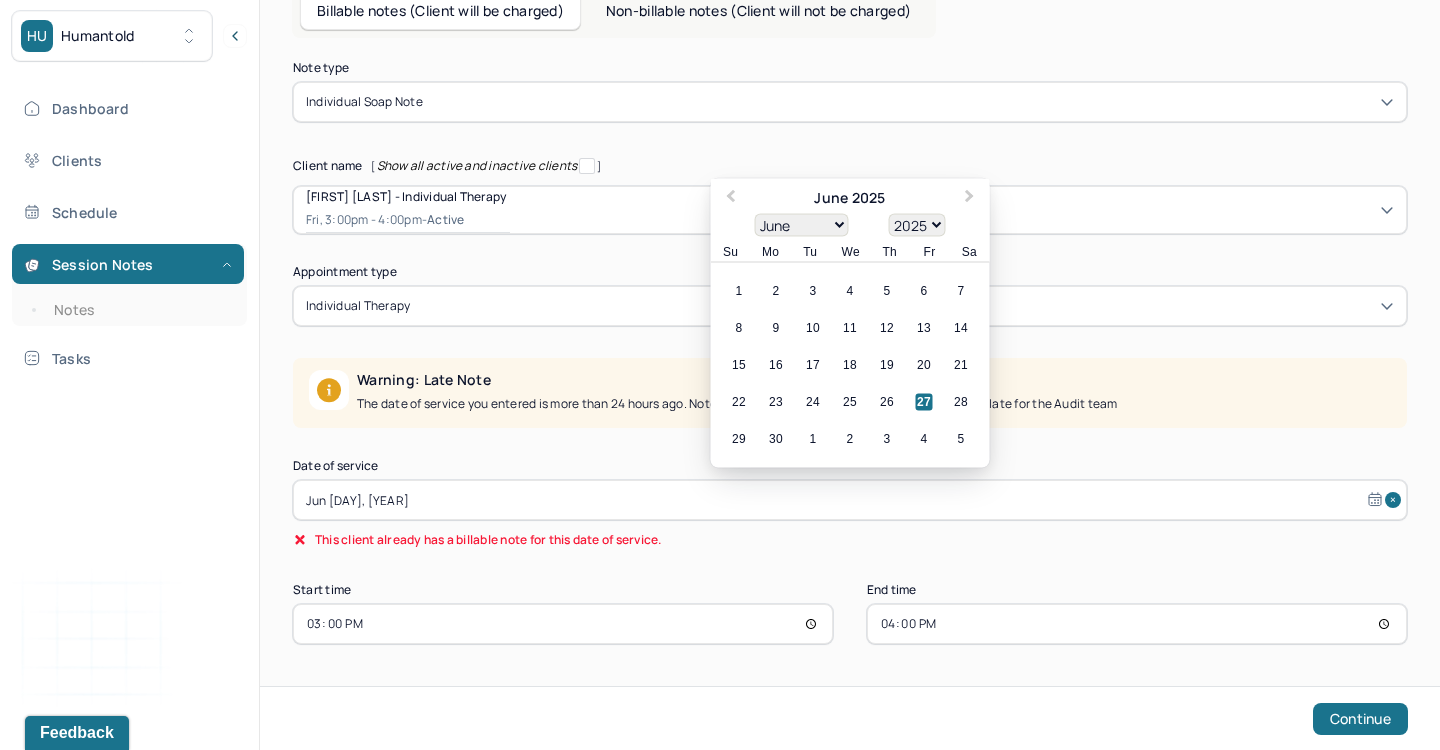 click on "Jun [DAY], [YEAR]" at bounding box center (850, 500) 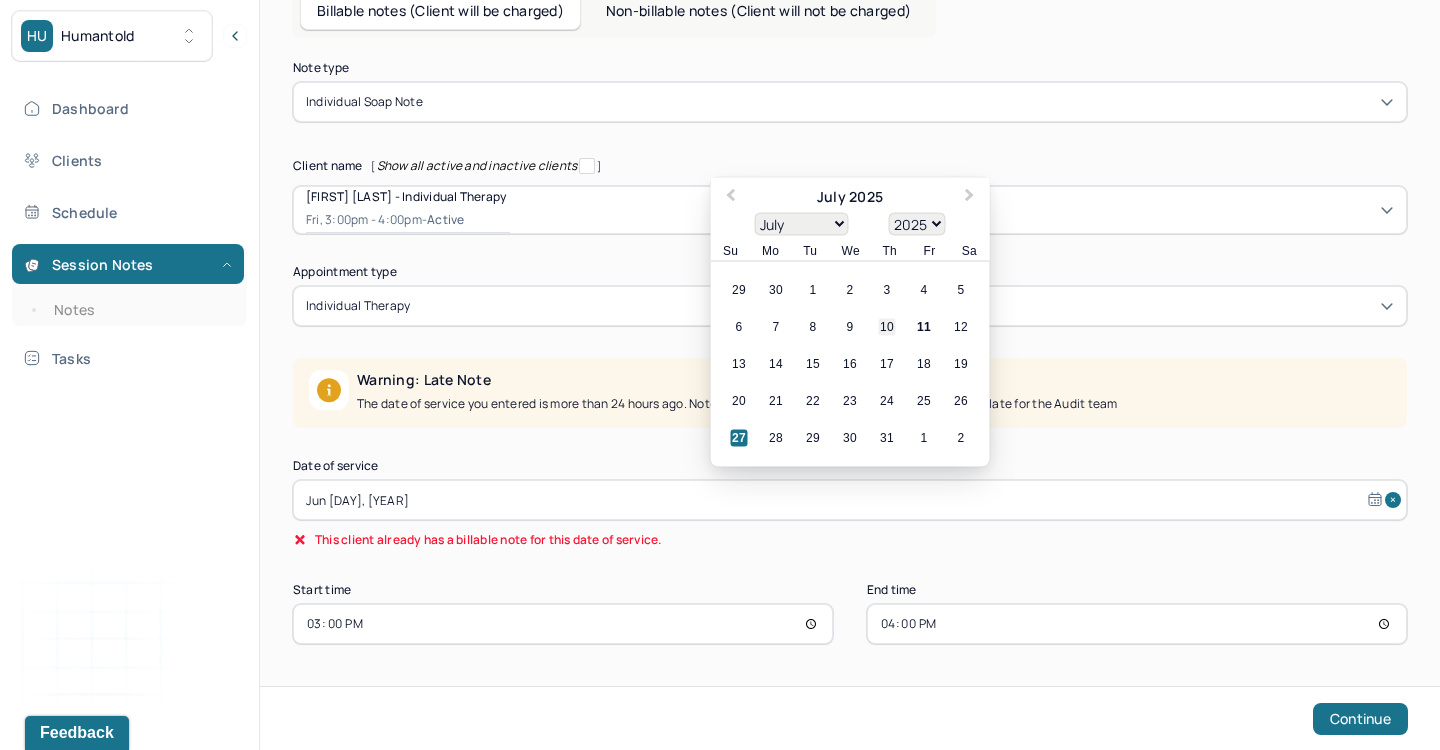 click on "10" at bounding box center [887, 327] 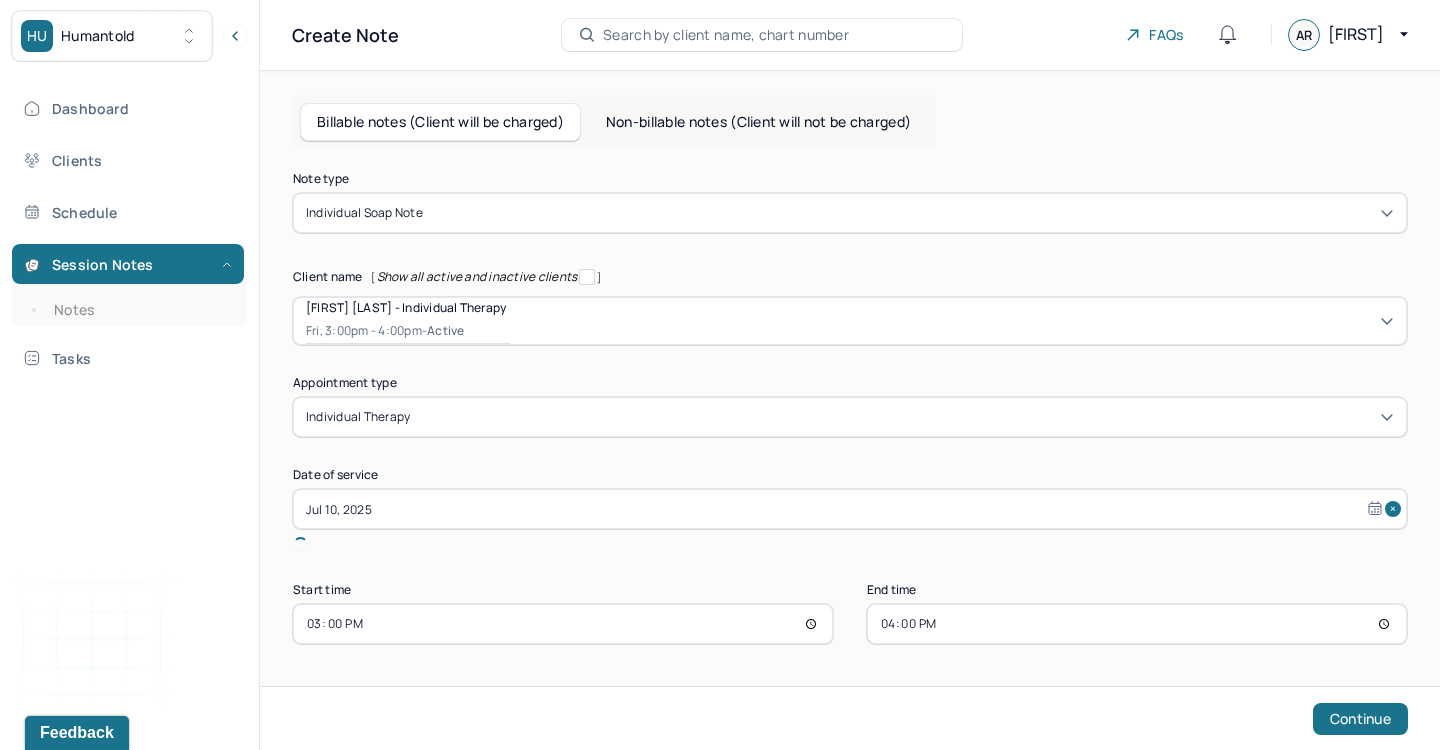 scroll, scrollTop: 0, scrollLeft: 0, axis: both 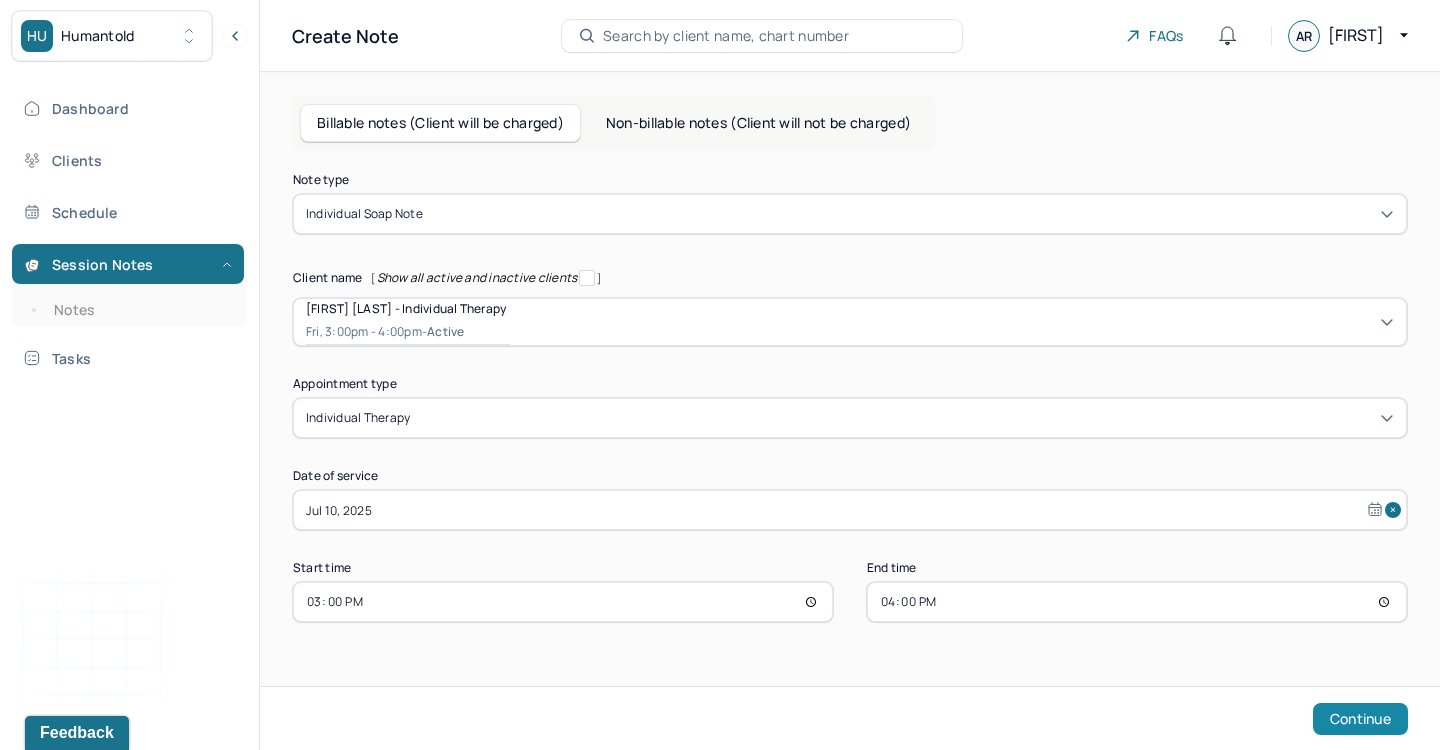 click on "Continue" at bounding box center (1360, 719) 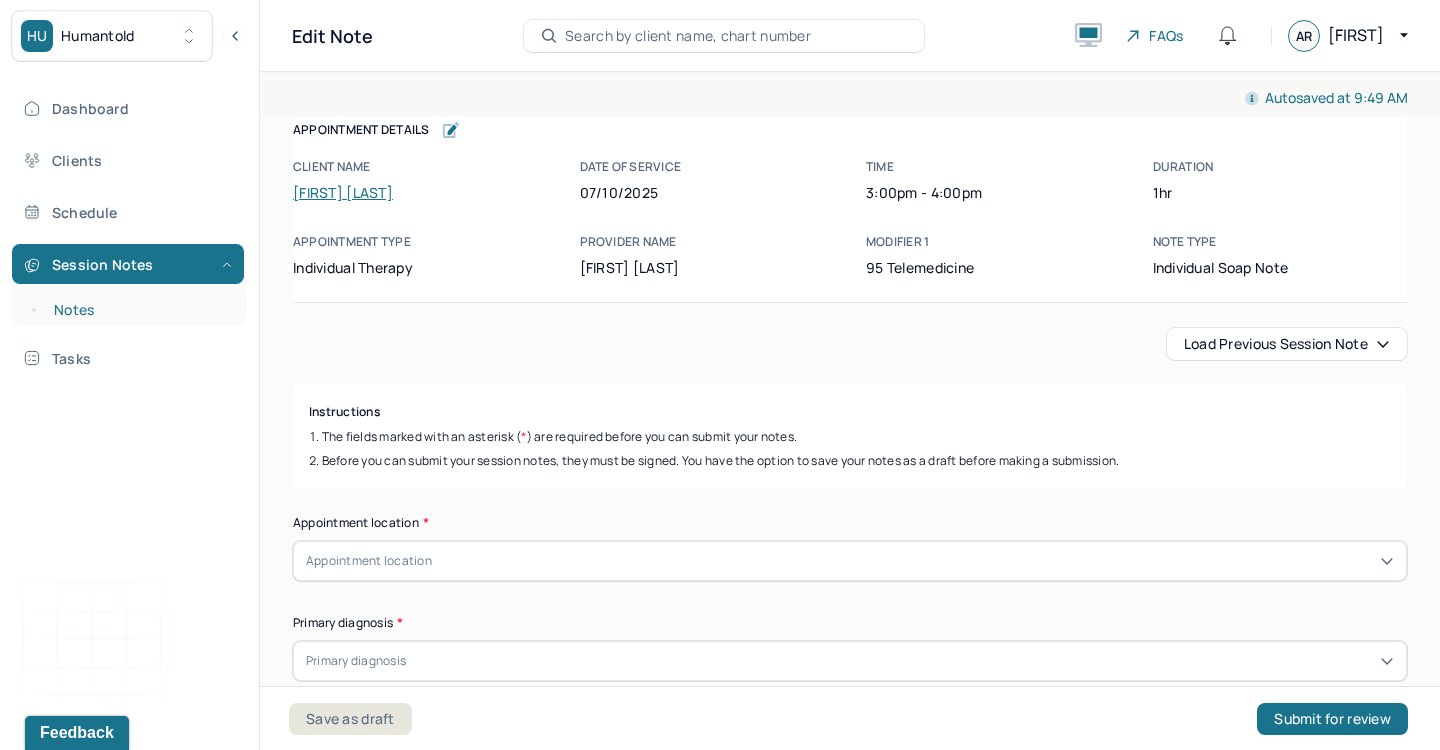 click on "Notes" at bounding box center [139, 310] 